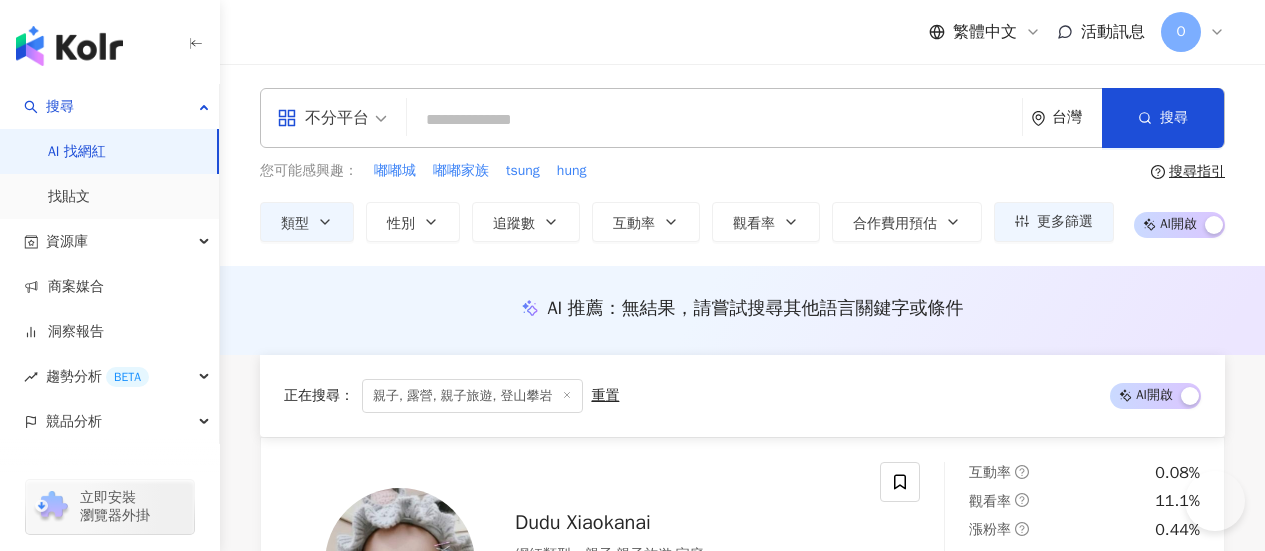 scroll, scrollTop: 87262, scrollLeft: 0, axis: vertical 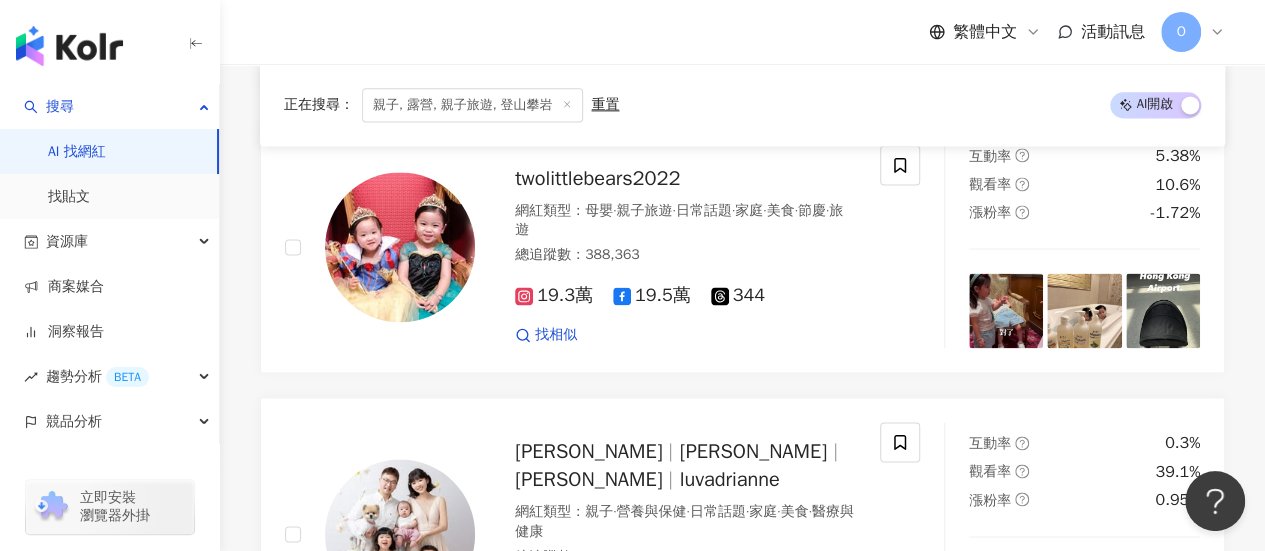 click on "繼續看更多" at bounding box center (743, 2739) 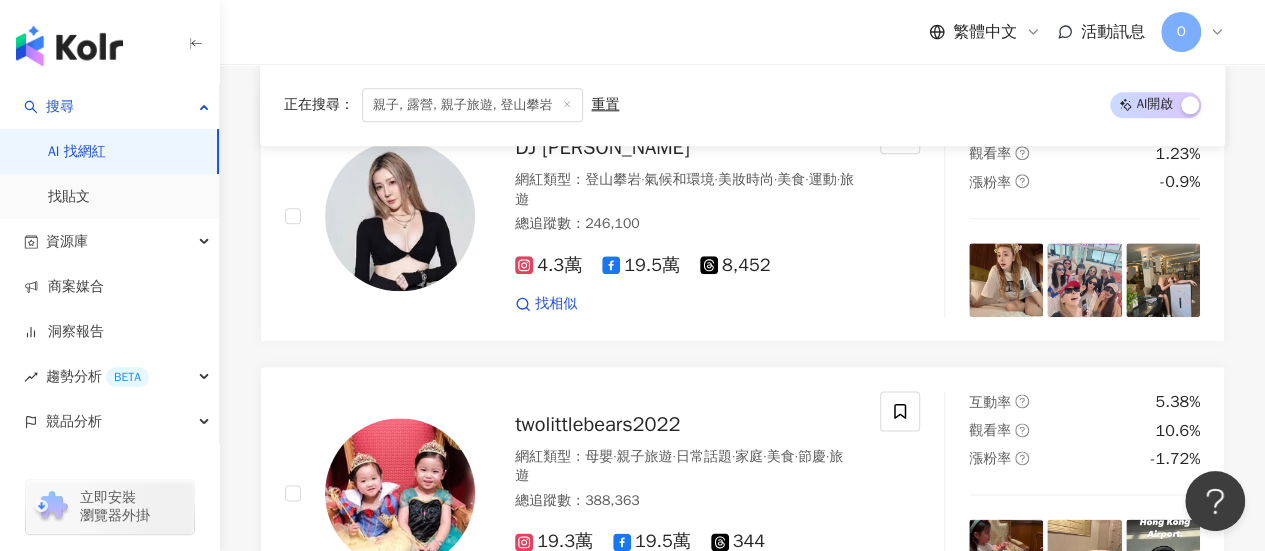 scroll, scrollTop: 88174, scrollLeft: 0, axis: vertical 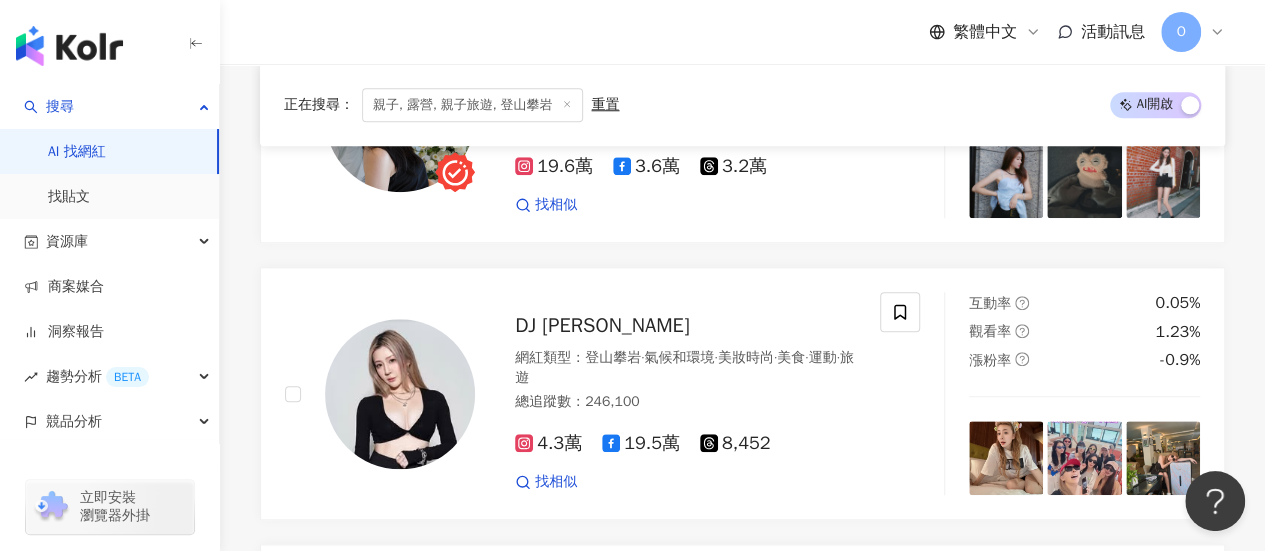 click on "8.5萬 19.2萬 2.5萬 找相似" at bounding box center [685, 2148] 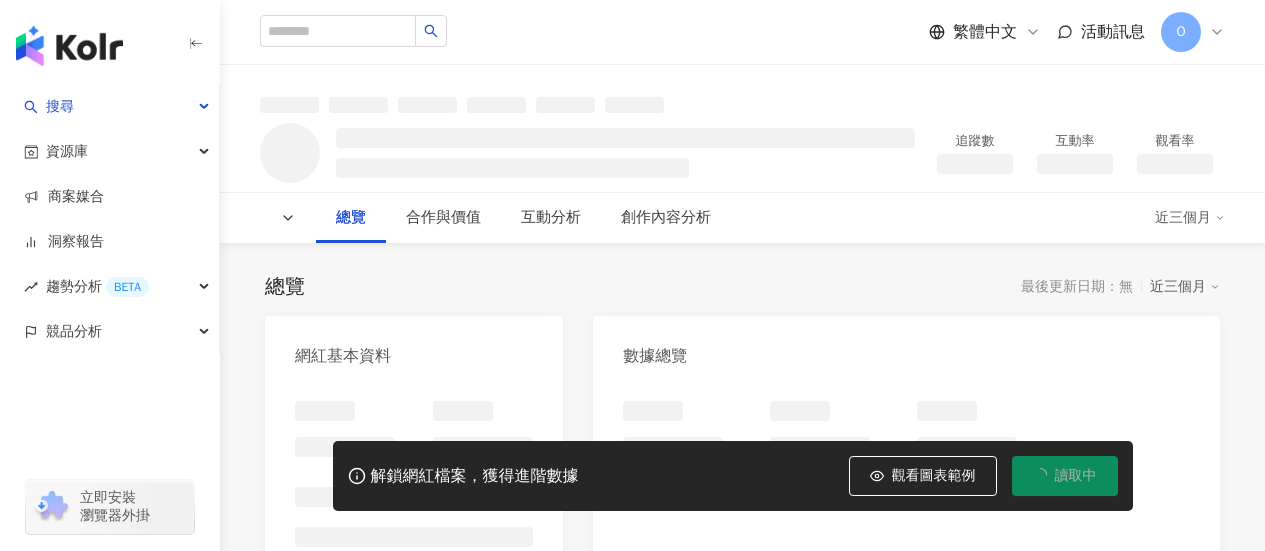 scroll, scrollTop: 0, scrollLeft: 0, axis: both 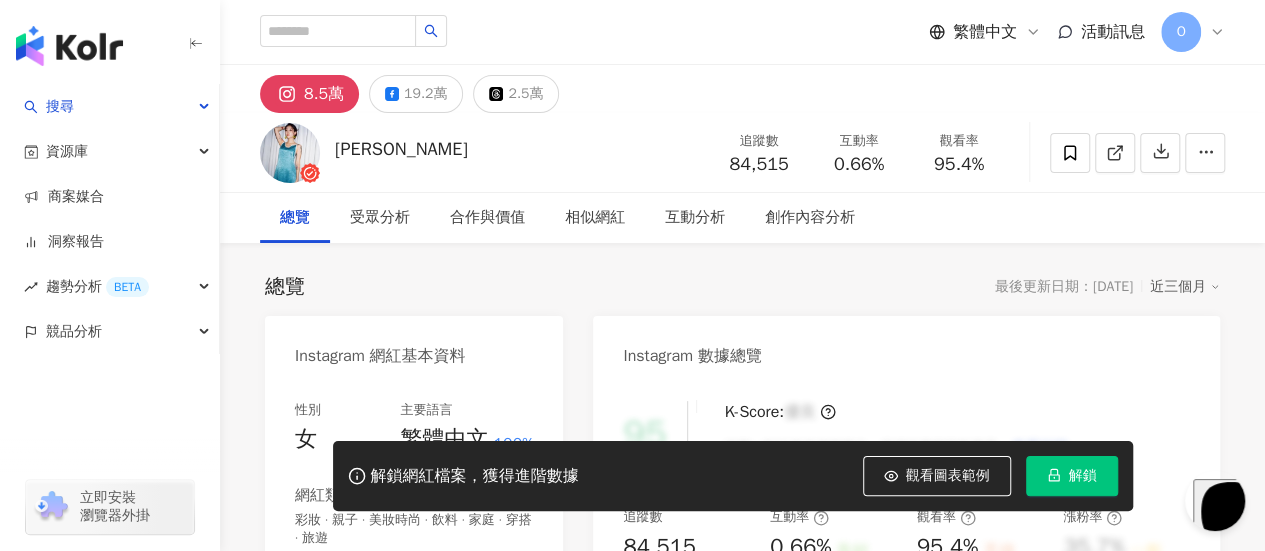 click on "https://www.instagram.com/hsinyiwong/" at bounding box center [378, 657] 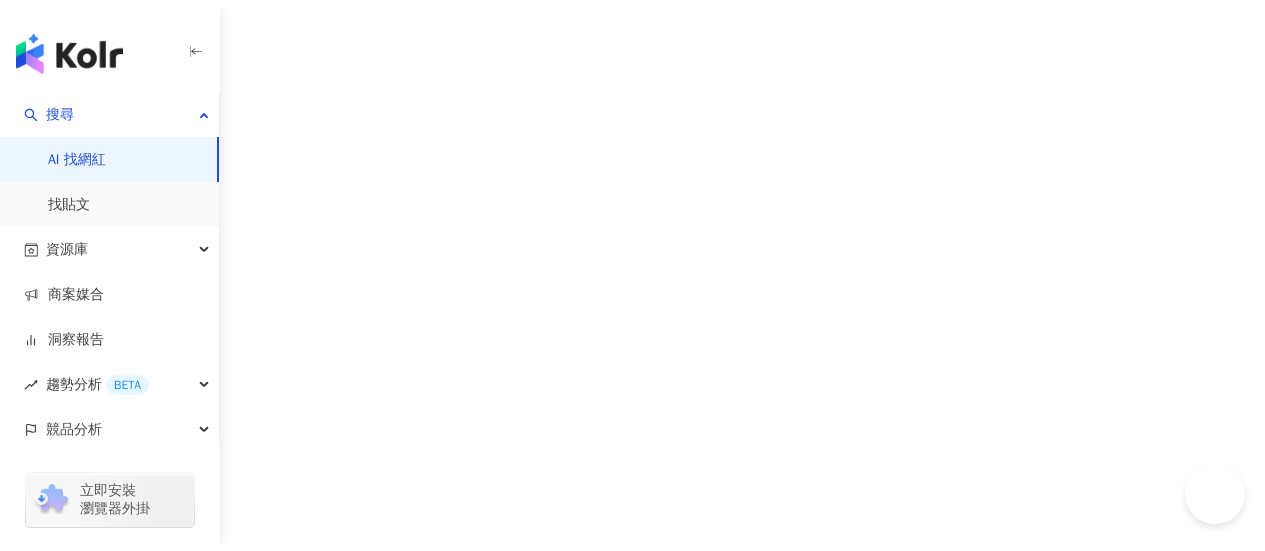 scroll, scrollTop: 0, scrollLeft: 0, axis: both 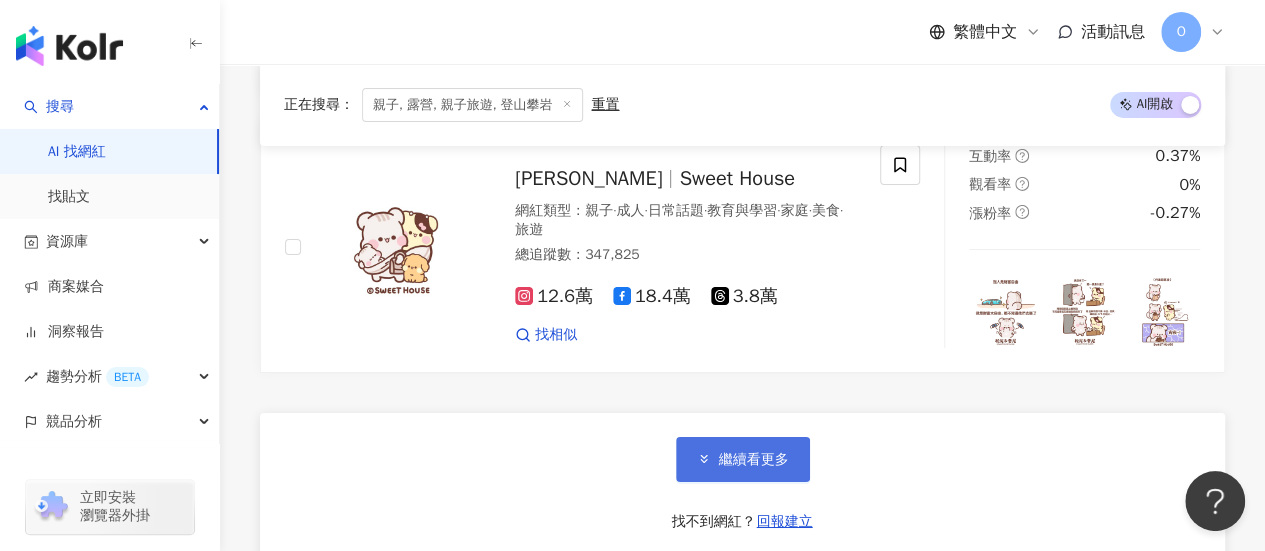 click on "繼續看更多" at bounding box center [743, 459] 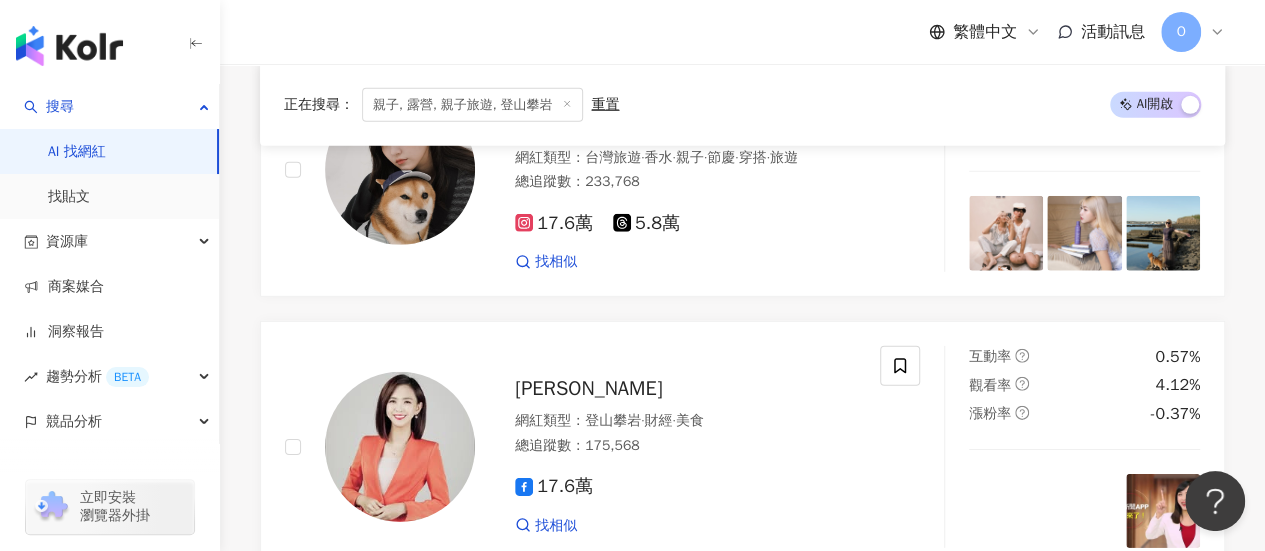 scroll, scrollTop: 10492, scrollLeft: 0, axis: vertical 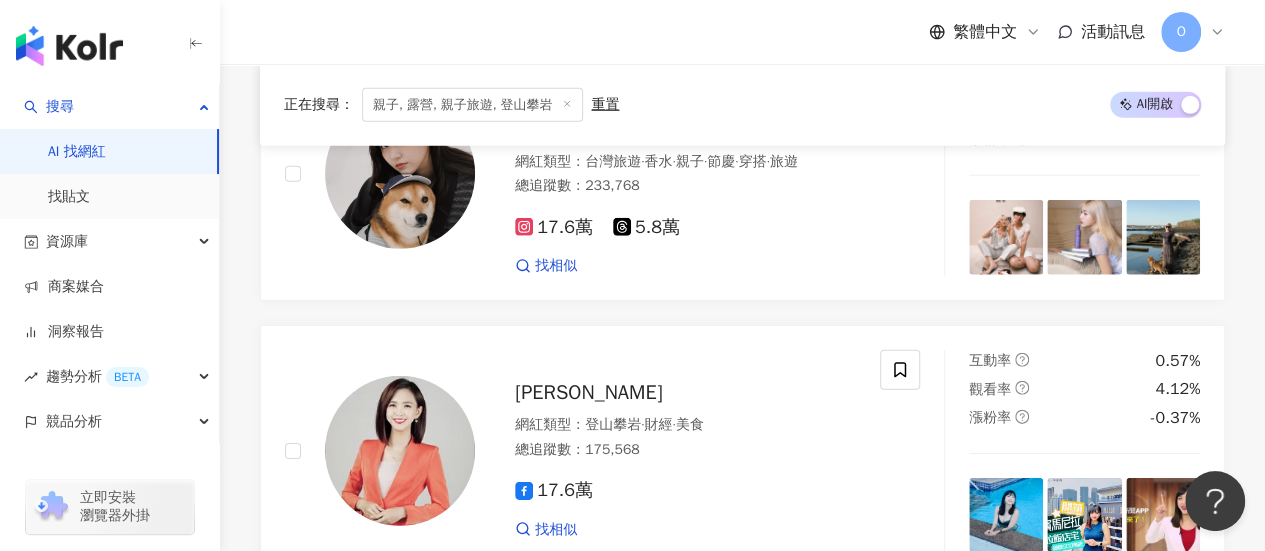 click on "繼續看更多" at bounding box center [743, 663] 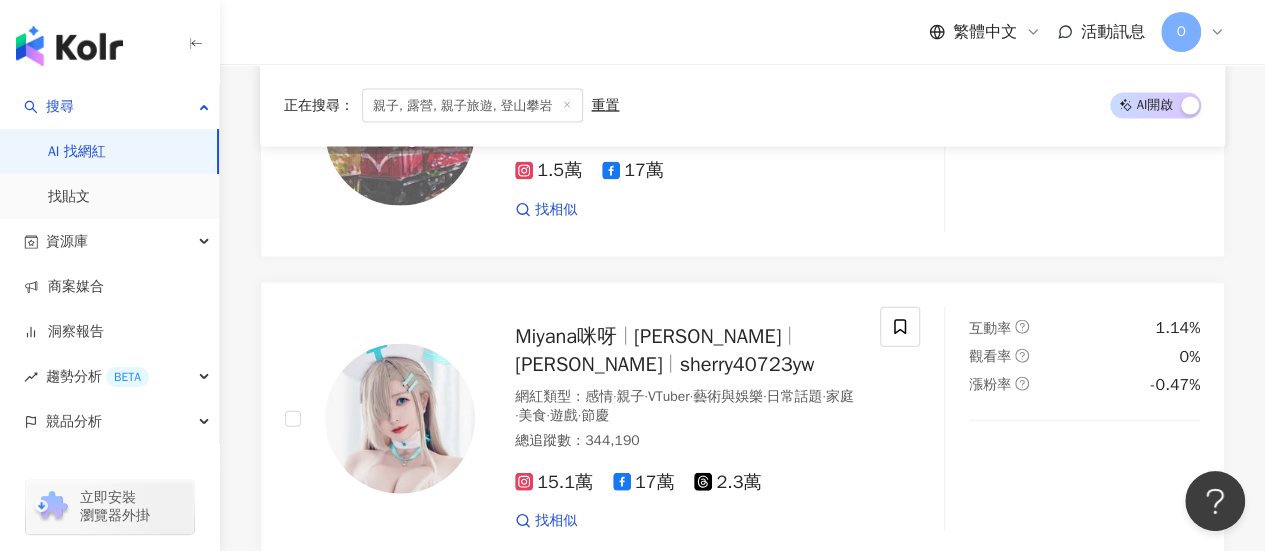 scroll, scrollTop: 13921, scrollLeft: 0, axis: vertical 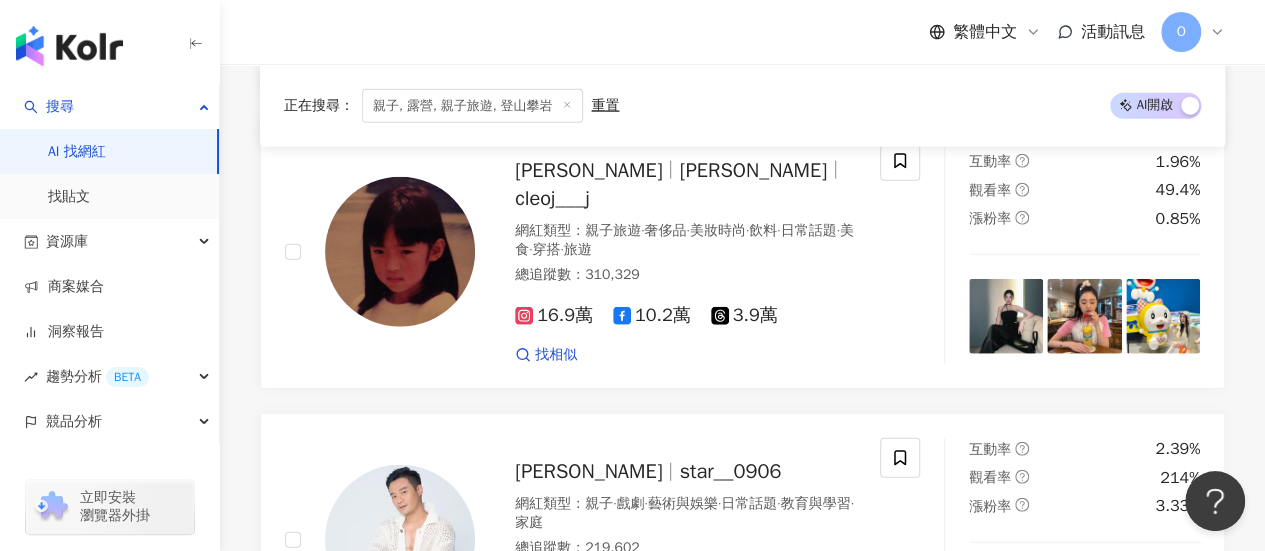 click on "繼續看更多" at bounding box center [754, 753] 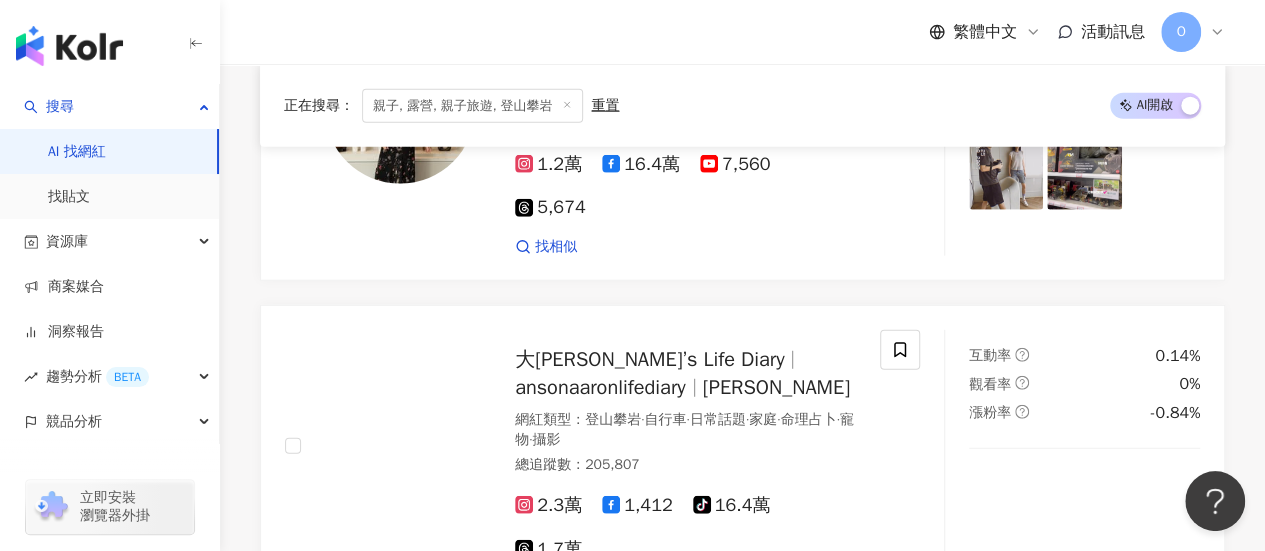 scroll, scrollTop: 17714, scrollLeft: 0, axis: vertical 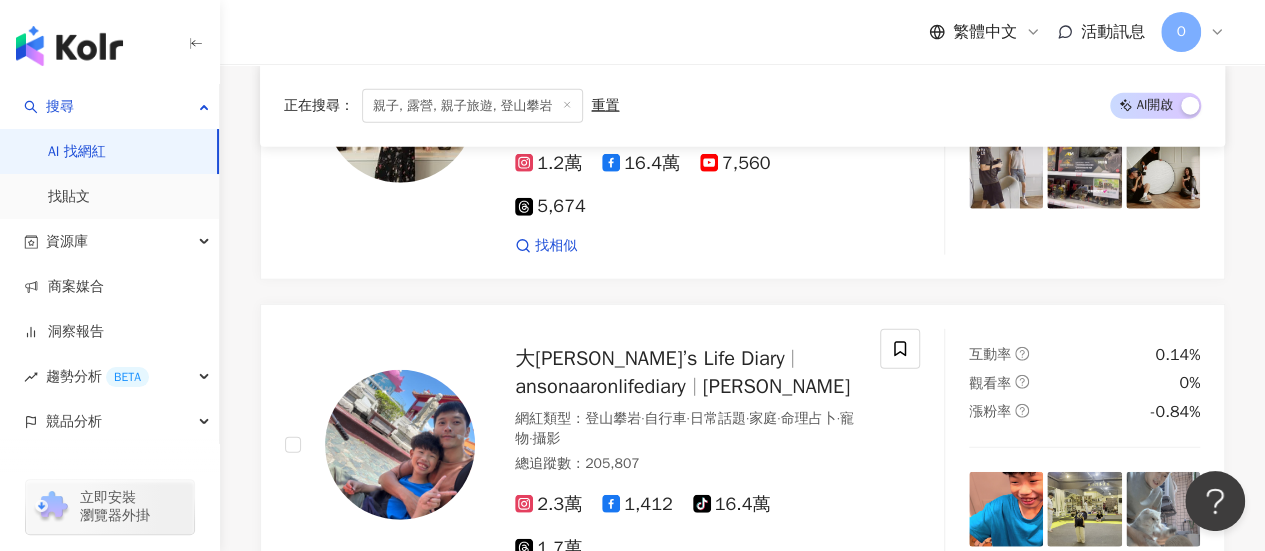 click on "繼續看更多" at bounding box center [743, 672] 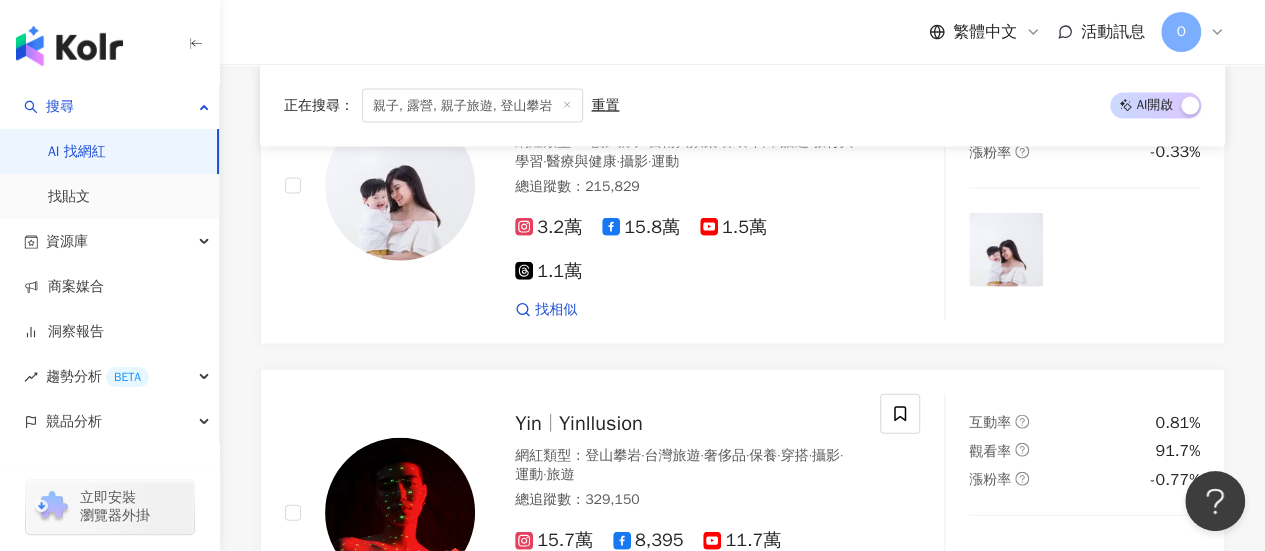 scroll, scrollTop: 21134, scrollLeft: 0, axis: vertical 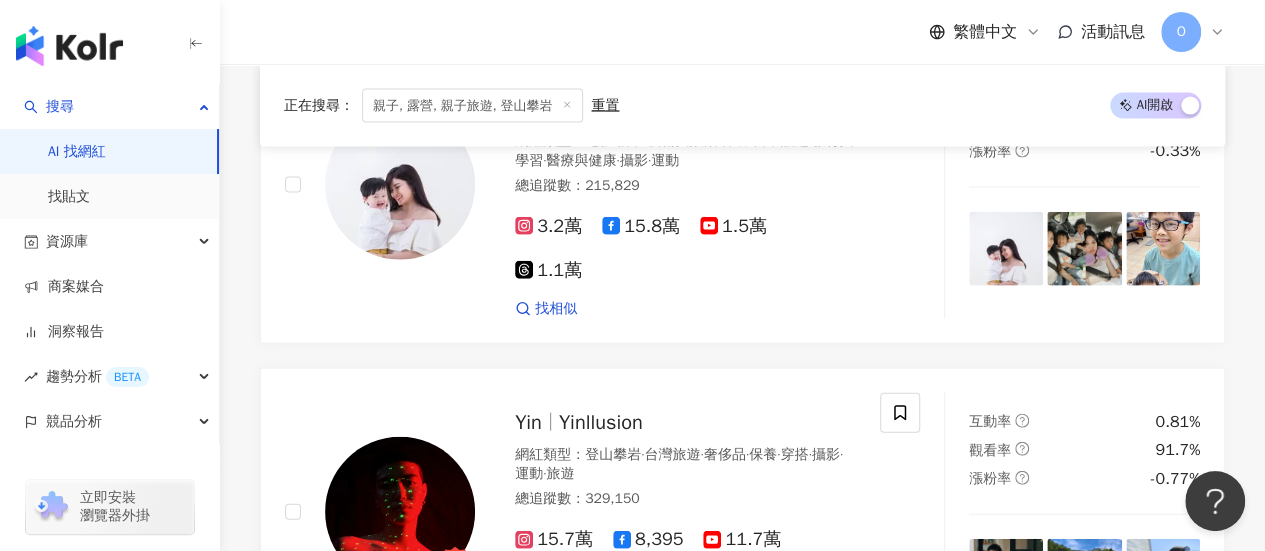 click on "繼續看更多" at bounding box center (743, 743) 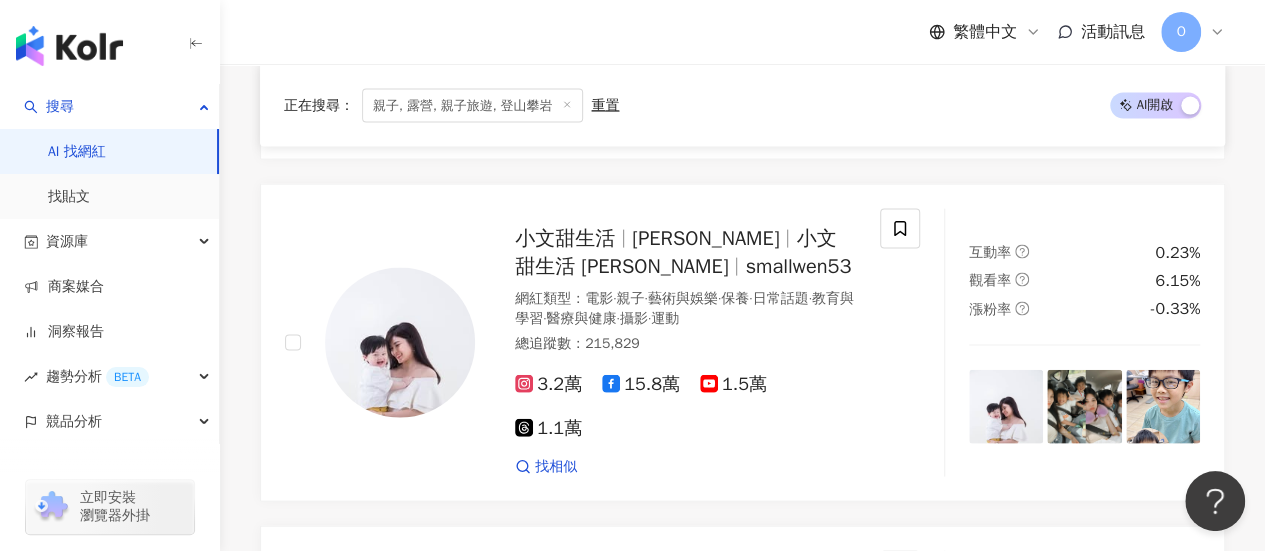 scroll, scrollTop: 20975, scrollLeft: 0, axis: vertical 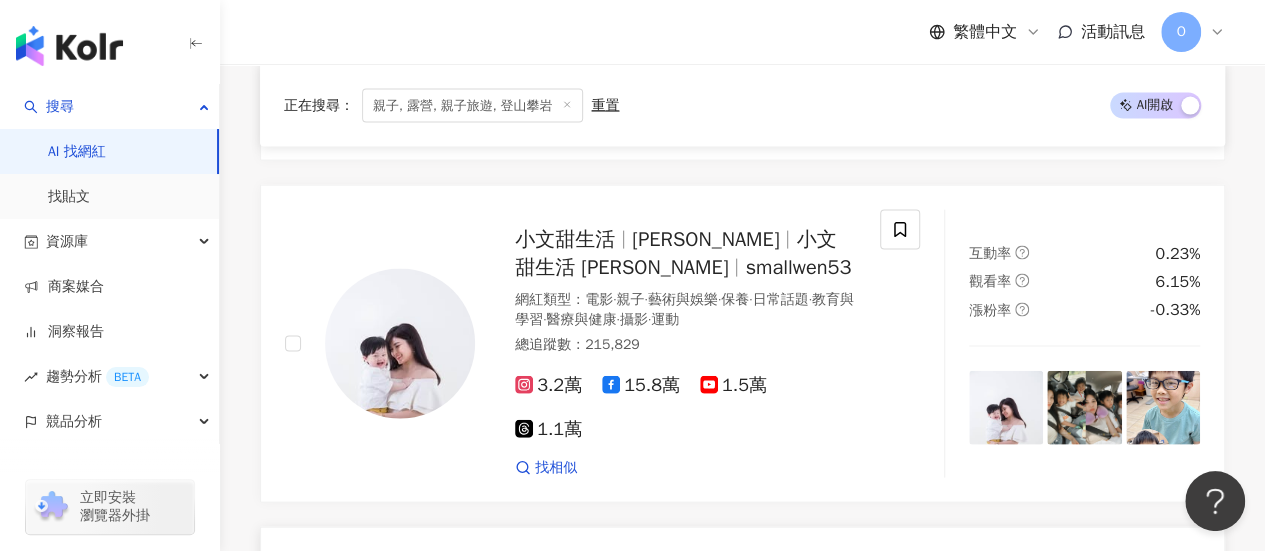 click on "Yinllusion" at bounding box center (601, 581) 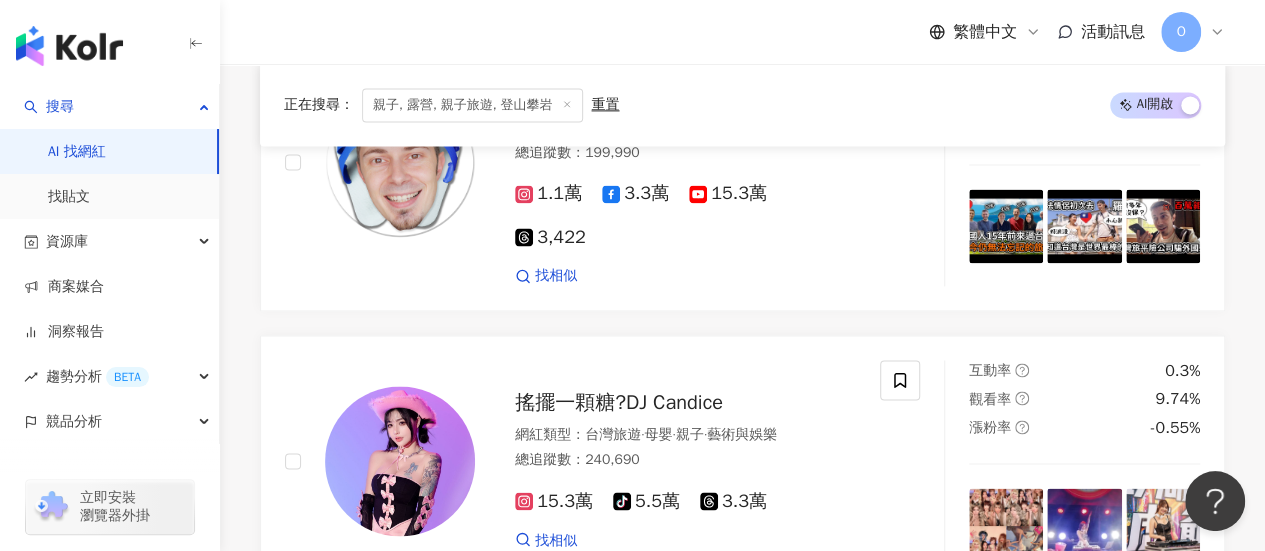 scroll, scrollTop: 24703, scrollLeft: 0, axis: vertical 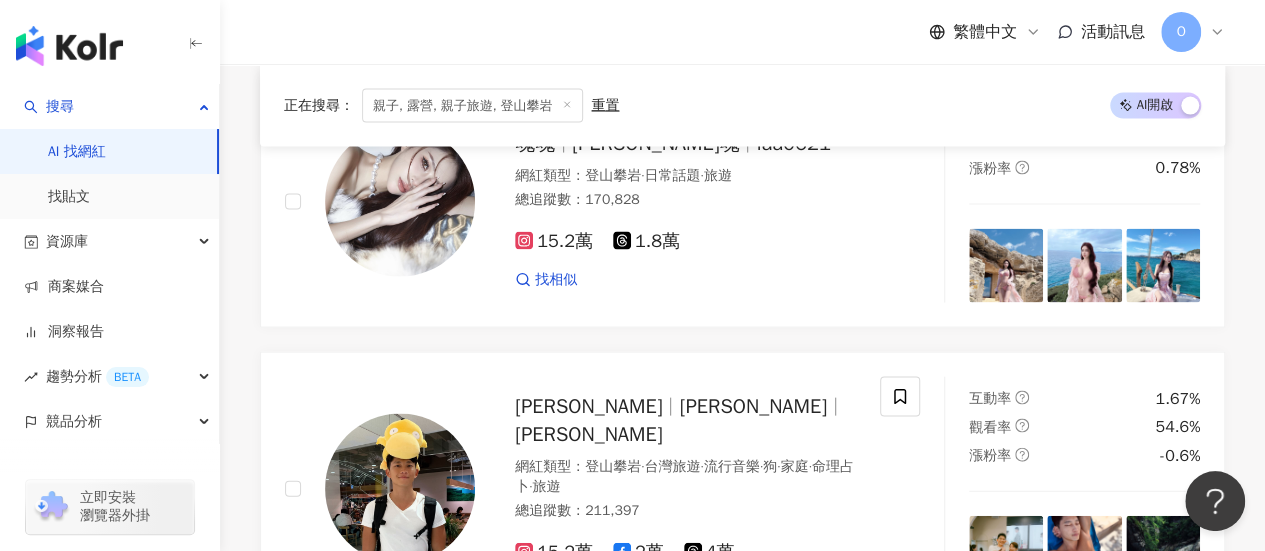 click on "繼續看更多" at bounding box center (743, 712) 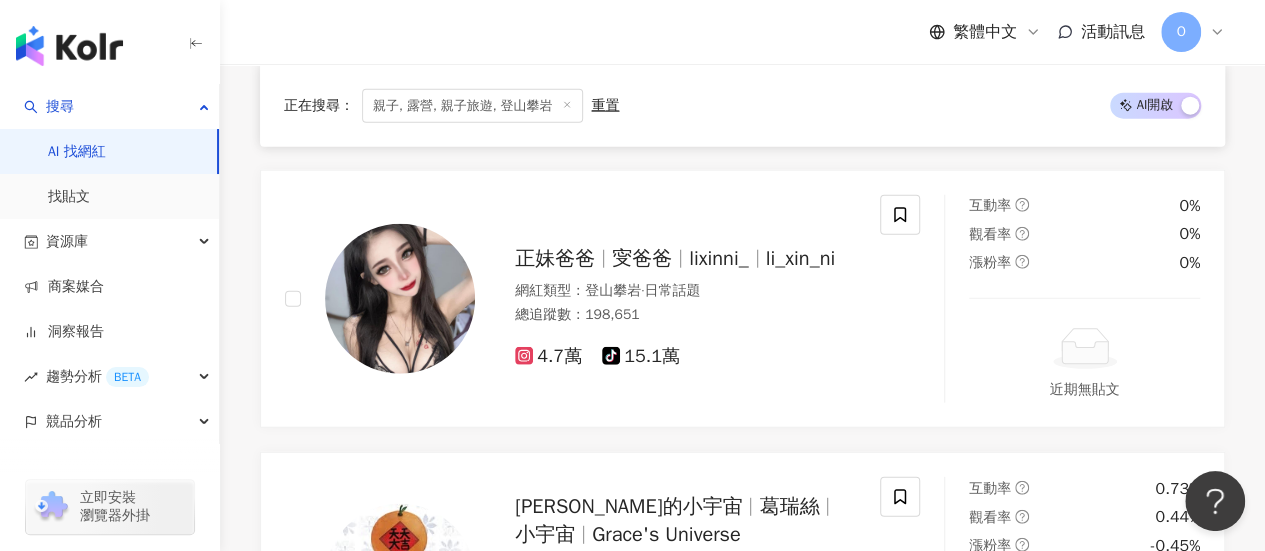 scroll, scrollTop: 26072, scrollLeft: 0, axis: vertical 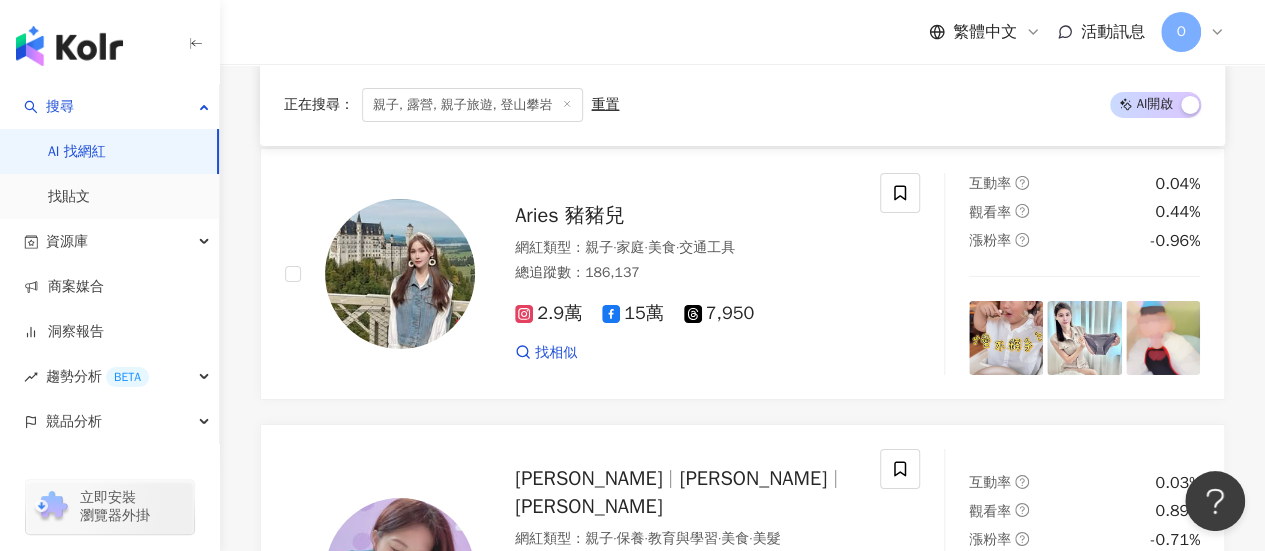 click on "gina00043" at bounding box center (563, 828) 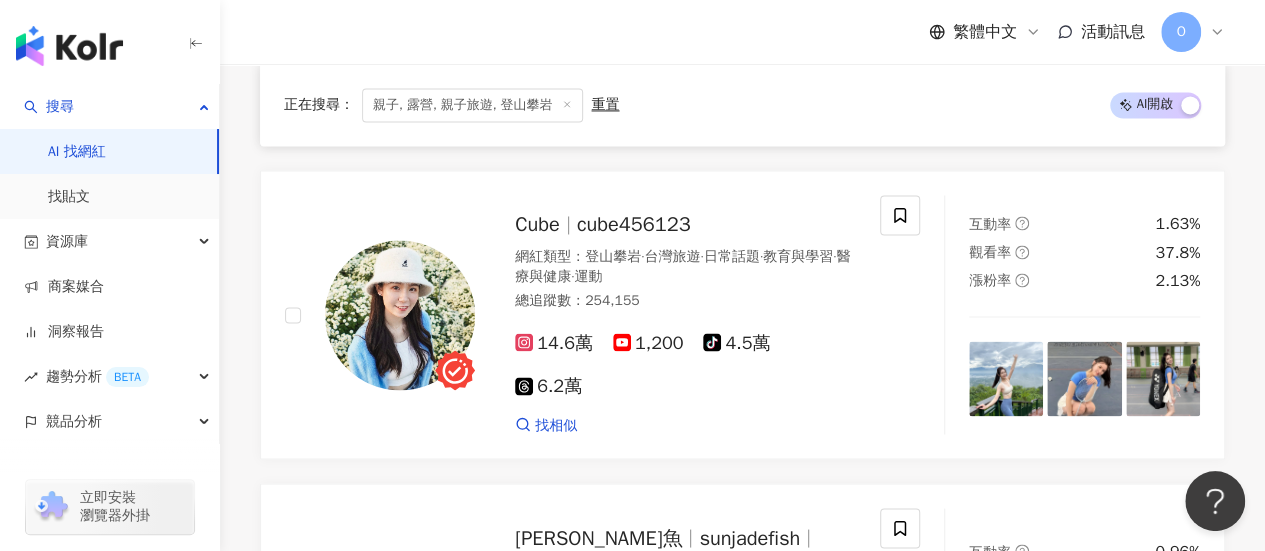 scroll, scrollTop: 28128, scrollLeft: 0, axis: vertical 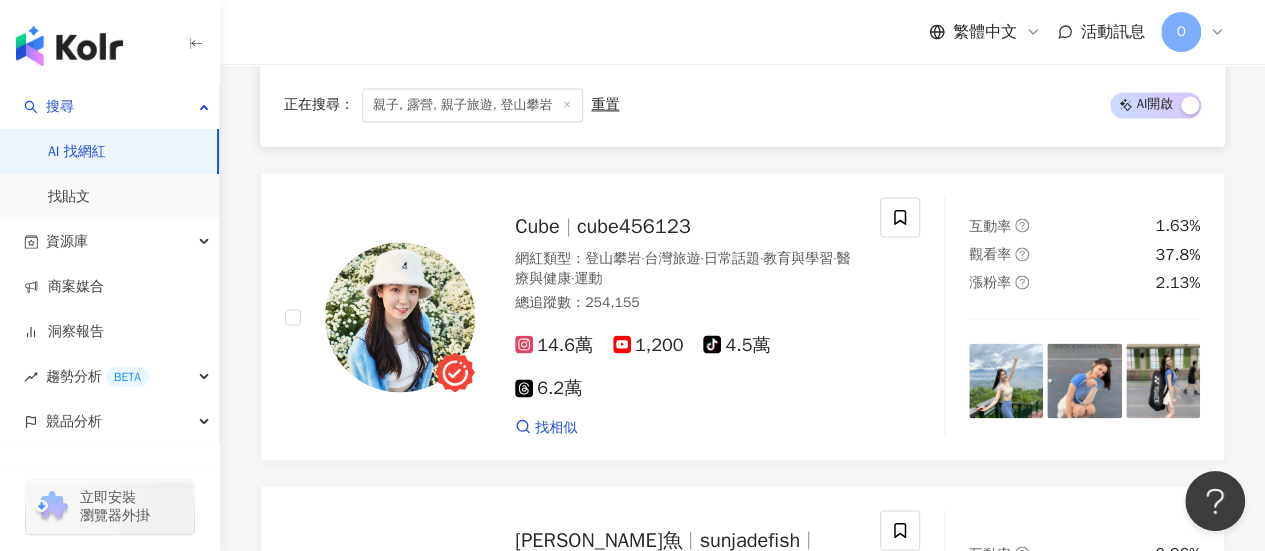 click on "繼續看更多" at bounding box center [754, 889] 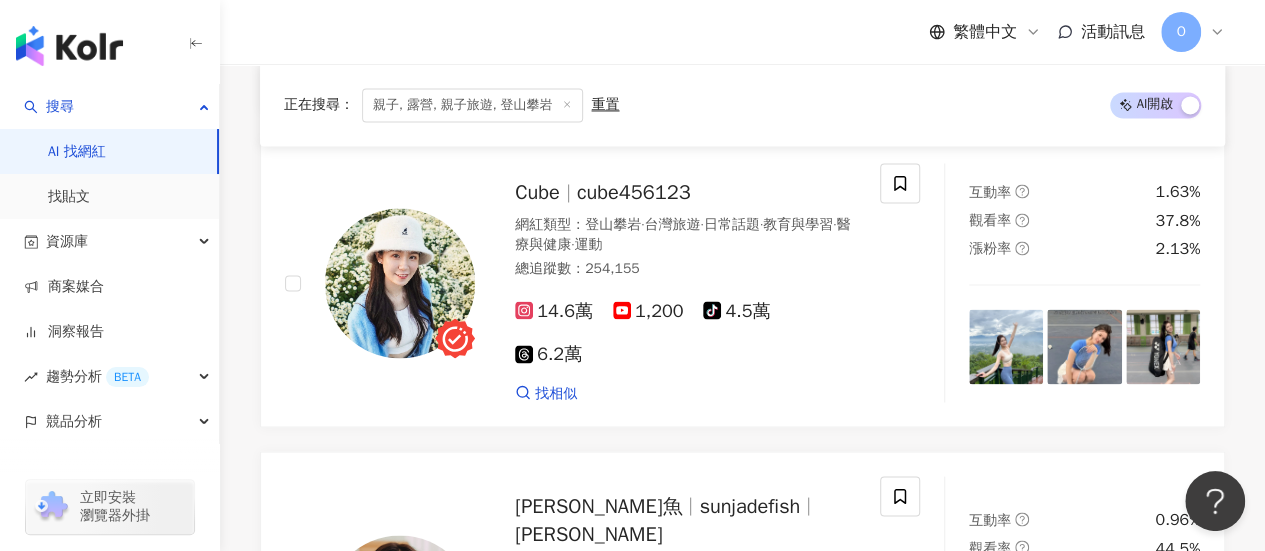 scroll, scrollTop: 26806, scrollLeft: 0, axis: vertical 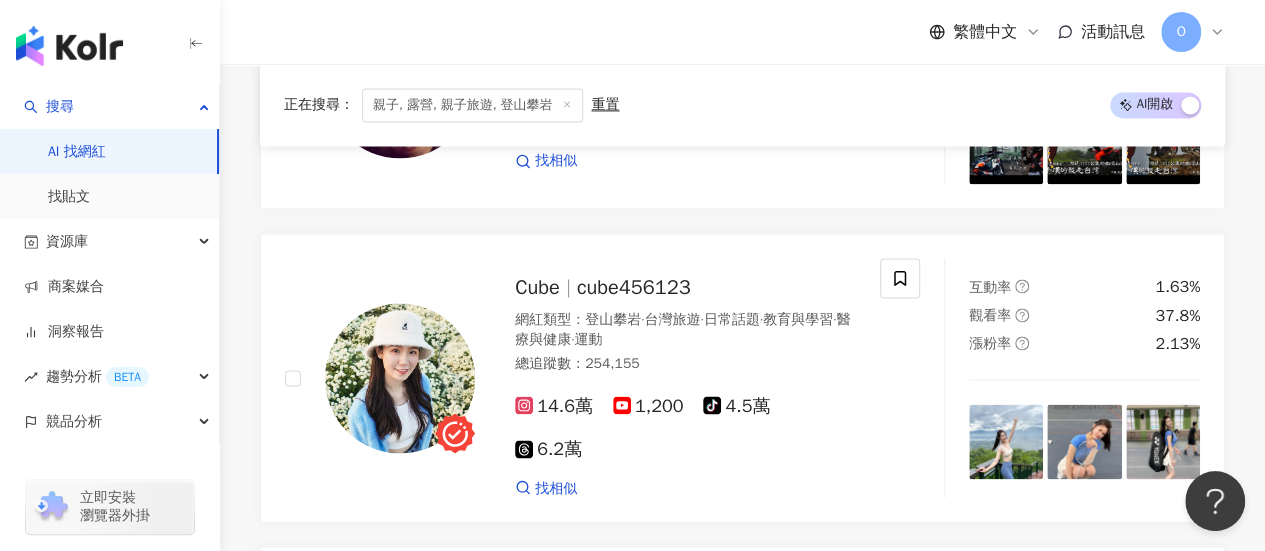 drag, startPoint x: 1247, startPoint y: 287, endPoint x: 914, endPoint y: 269, distance: 333.48615 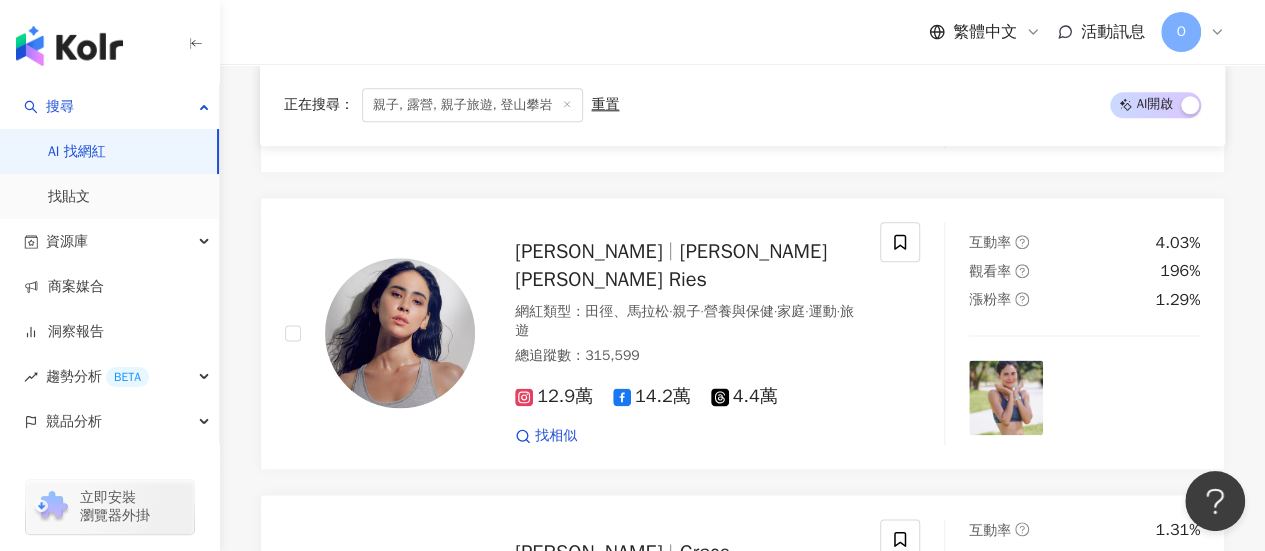 scroll, scrollTop: 31458, scrollLeft: 0, axis: vertical 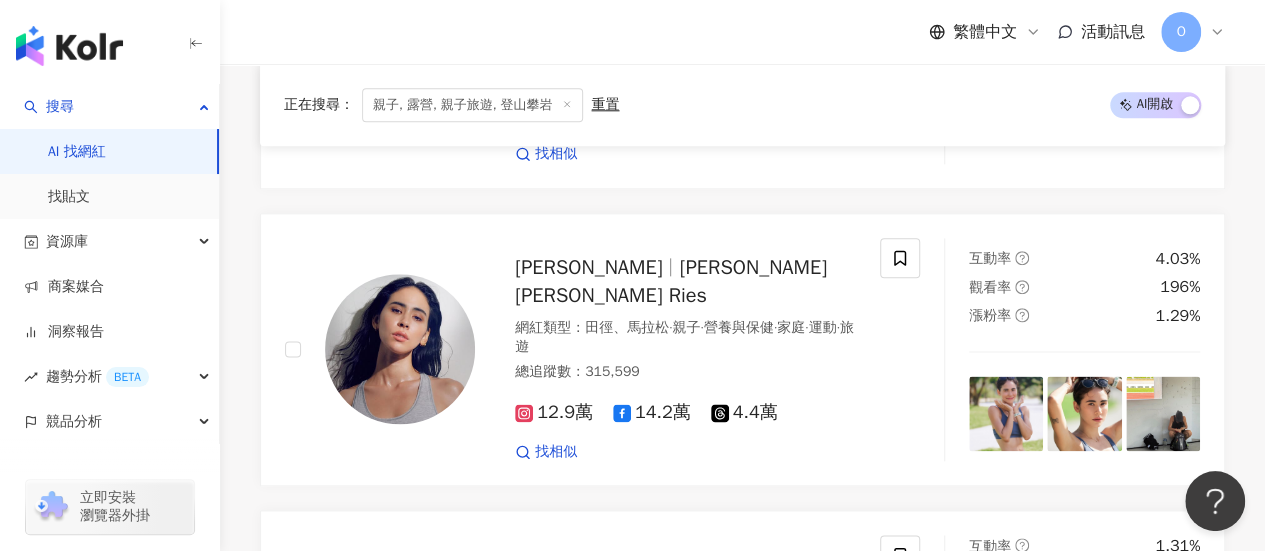 click on "繼續看更多" at bounding box center [754, 1143] 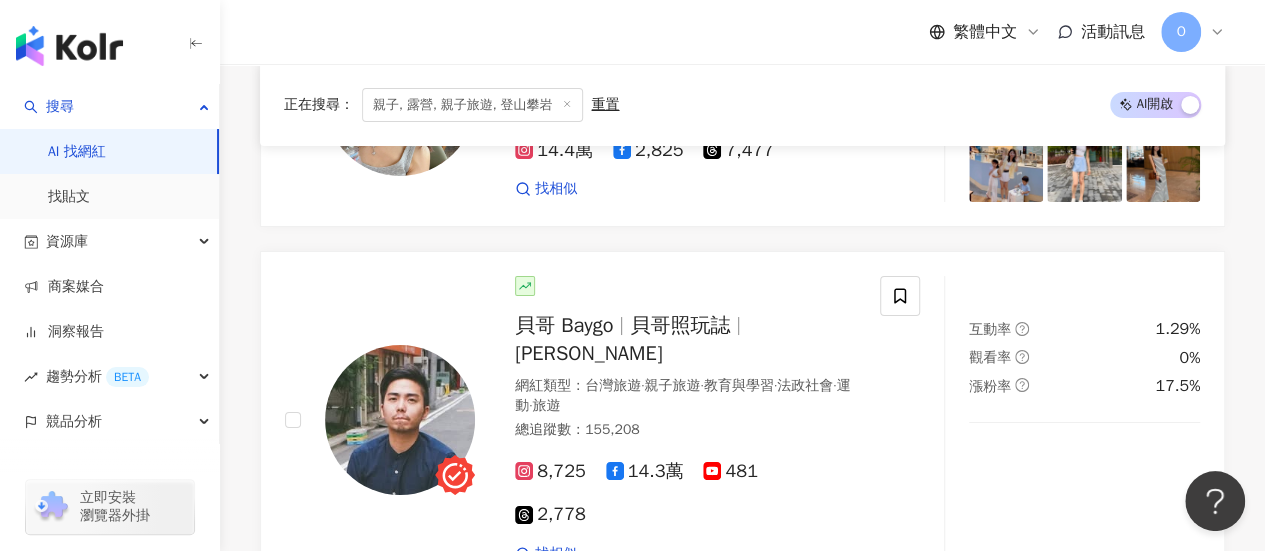 scroll, scrollTop: 29909, scrollLeft: 0, axis: vertical 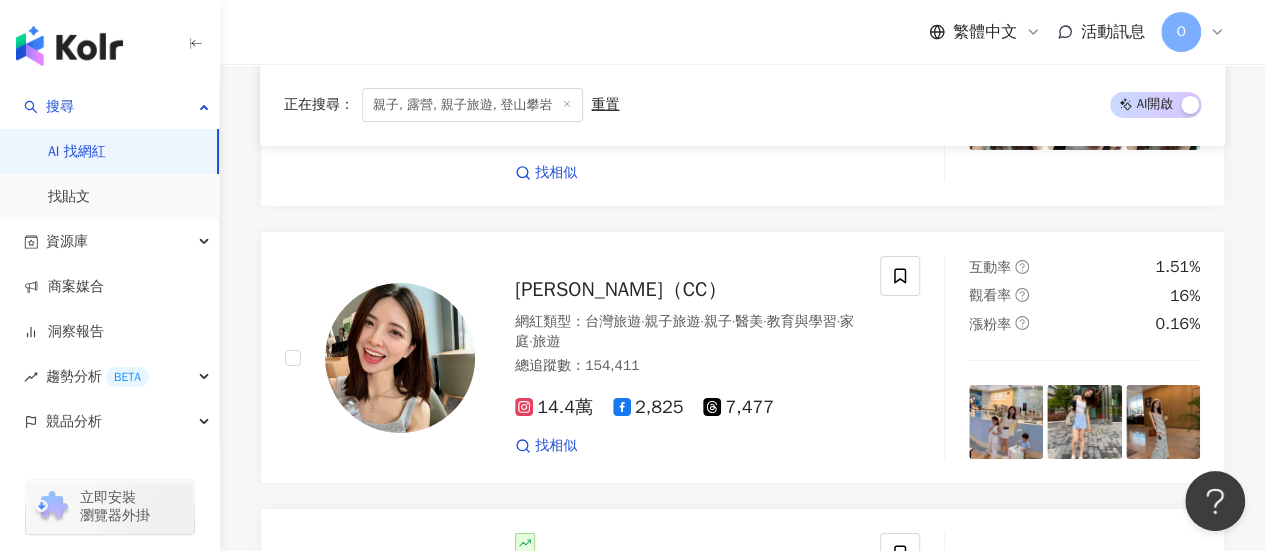click on "Dudu Xiaokanai 網紅類型 ： 親子  ·  親子旅遊  ·  家庭 總追蹤數 ： 6,890,000 689萬 互動率 0.08% 觀看率 11.1% 漲粉率 0.44% 碰碰狐 鯊魚寶寶 (兒童兒歌・故事) 網紅類型 ： 親子  ·  藝術與娛樂  ·  家庭 總追蹤數 ： 3,430,000 343萬 互動率 0.01% 觀看率 1.96% 漲粉率 0.29% 田馥甄 Hebe,Hebe Tien,hebe_tien_0330 網紅類型 ： 登山攀岩  ·  藝術與娛樂  ·  日常話題  ·  家庭  ·  音樂  ·  運動  ·  旅遊 總追蹤數 ： 4,569,957 137.2萬 302.1萬 17.7萬 找相似 互動率 0.49% 觀看率 2.94% 漲粉率 0.19% Nico品筠&Kim京燁【那對夫妻】 網紅類型 ： 親子  ·  藝術與娛樂  ·  日常話題  ·  教育與學習  ·  家庭  ·  美食  ·  寵物 總追蹤數 ： 5,661,451 105.5萬 282.9萬 72.2萬 tiktok-icon 79.6萬 26萬 找相似 互動率 0.39% 觀看率 20.7% 漲粉率 -0.12% Male Kindergarten Teacher Jia Dad 網紅類型 ： 親子旅遊  ·  家庭 總追蹤數 ： 2,790,000 279萬 互動率 0%" at bounding box center (742, -13433) 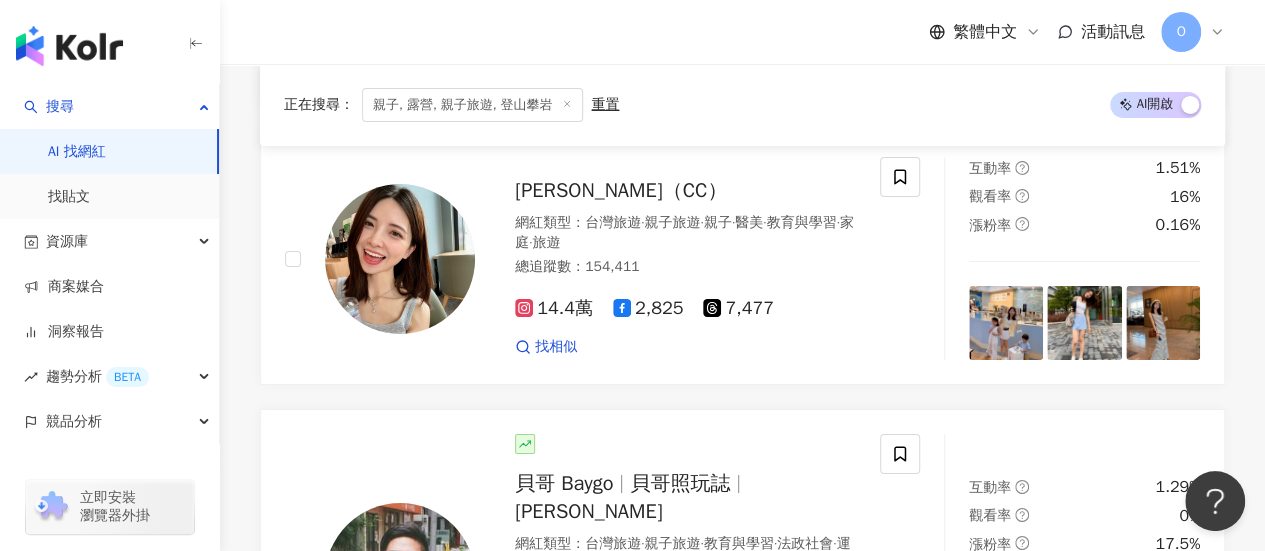 click 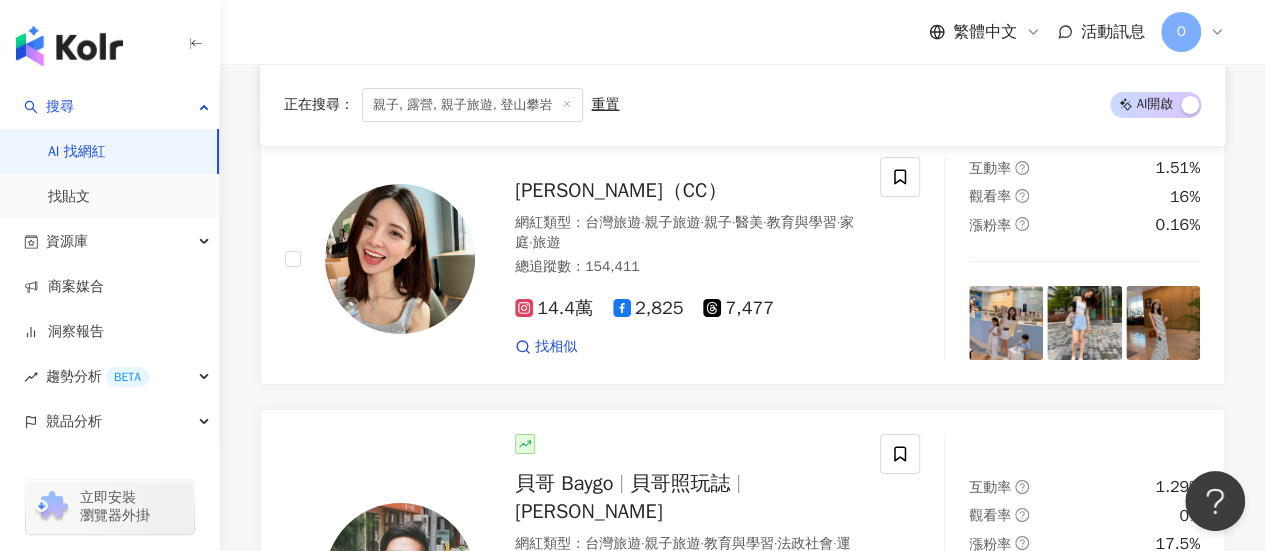 click 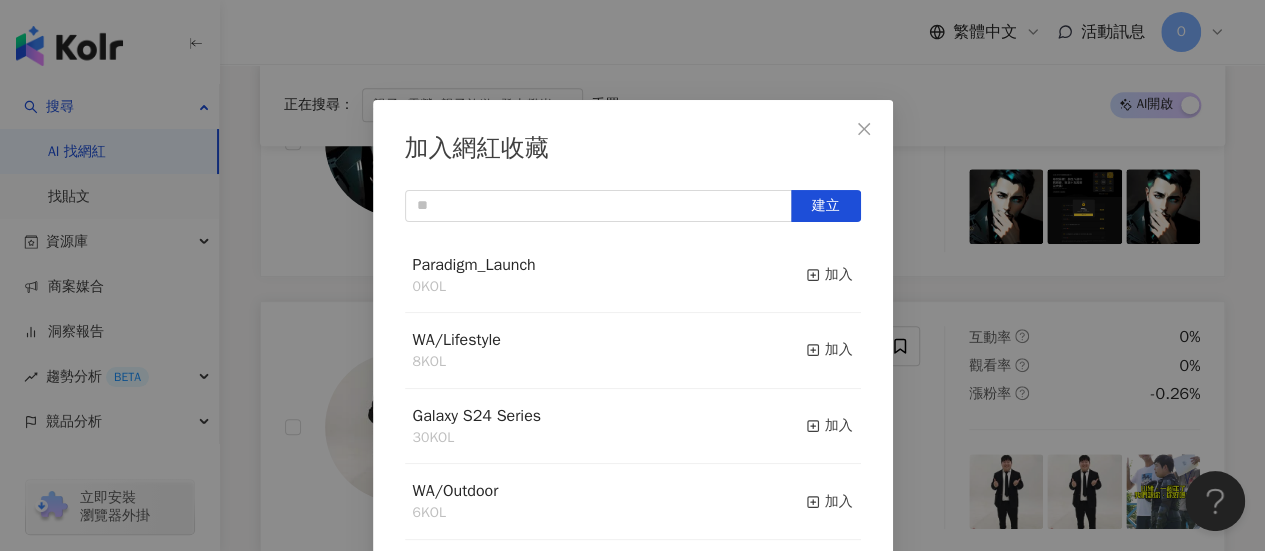 scroll, scrollTop: 70, scrollLeft: 0, axis: vertical 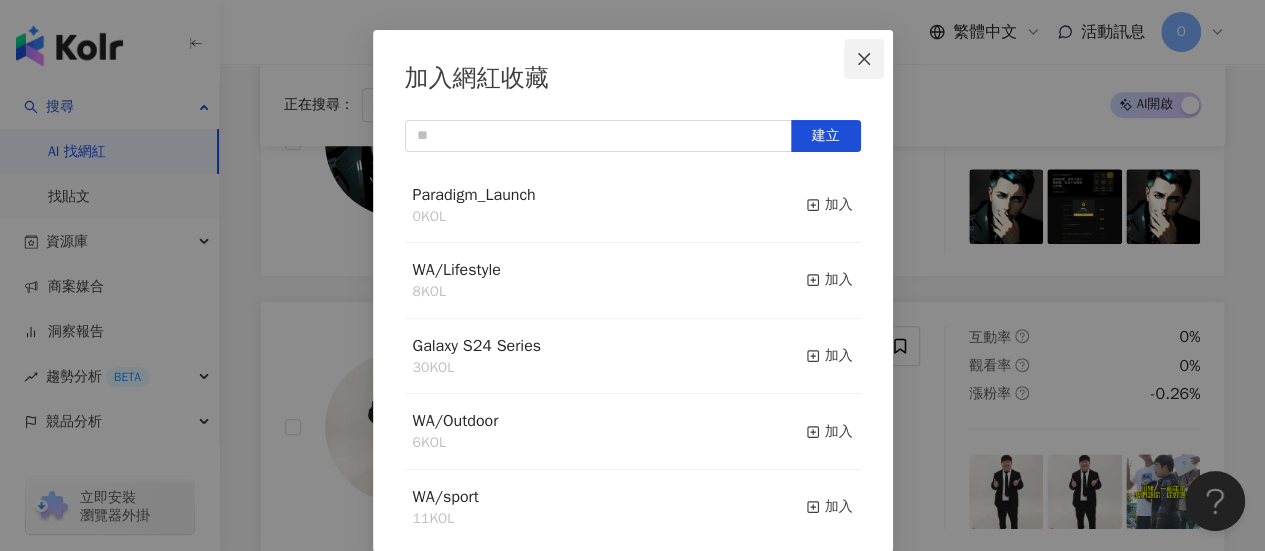 click 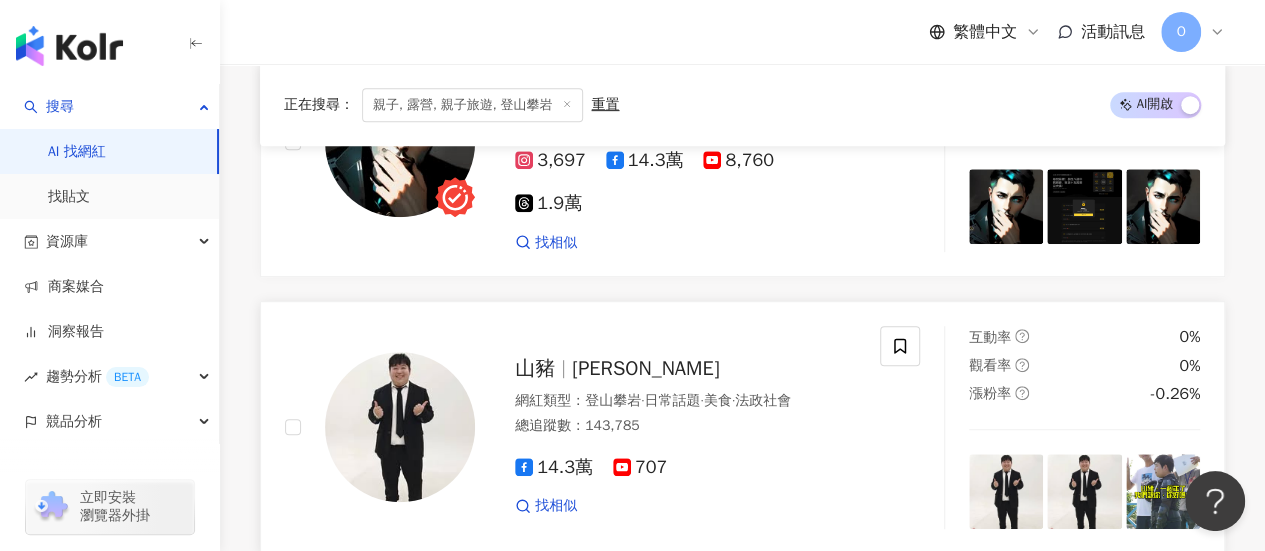 scroll, scrollTop: 0, scrollLeft: 0, axis: both 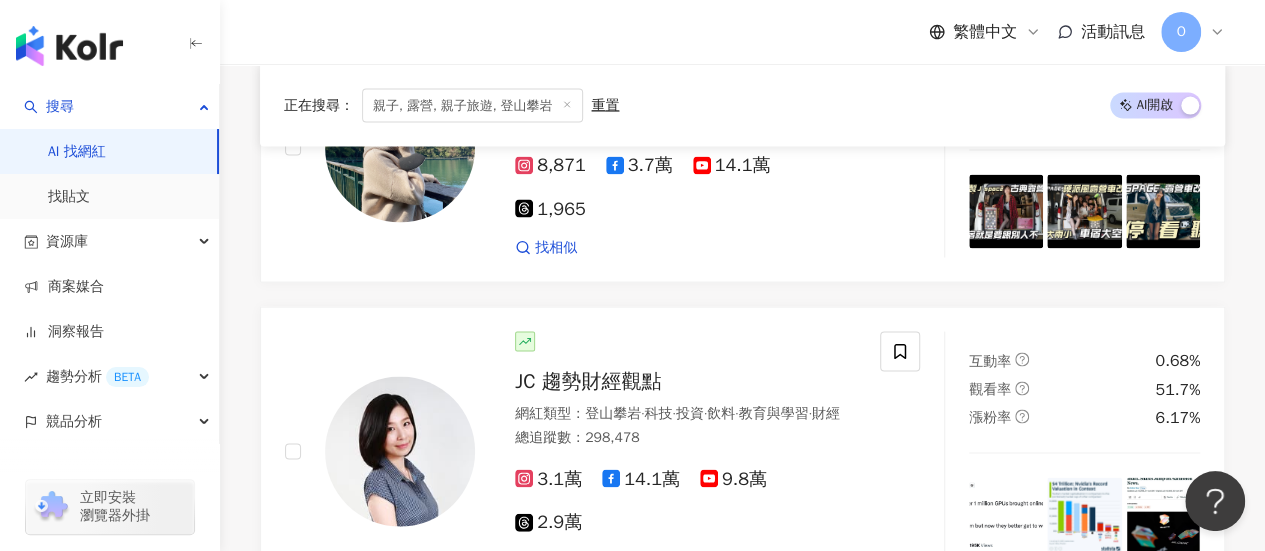 click on "immichelle520" at bounding box center [744, 954] 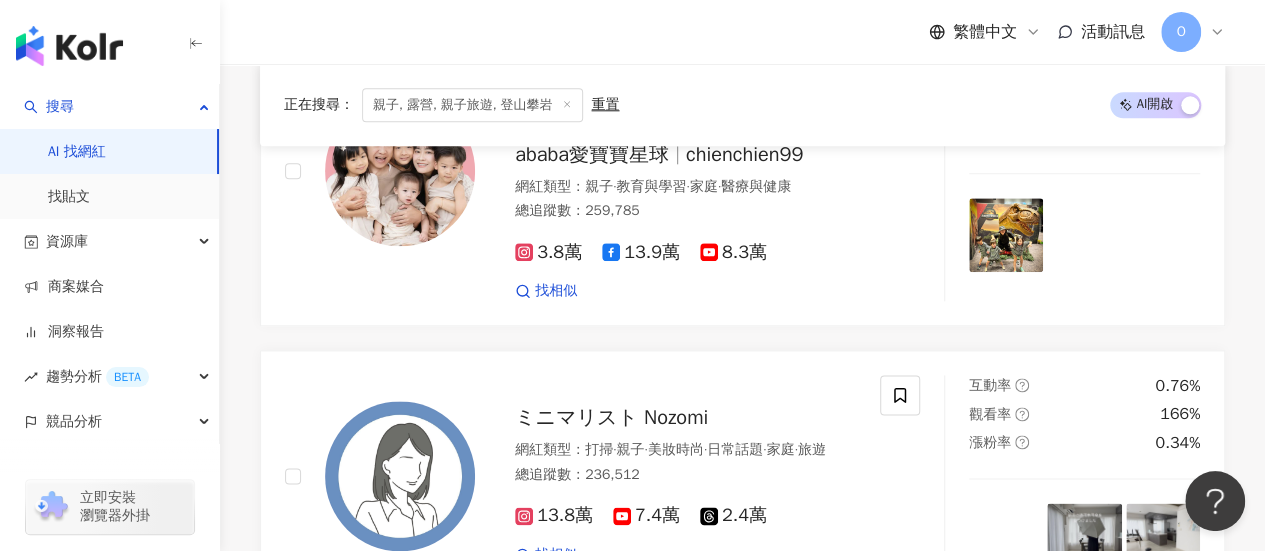 scroll, scrollTop: 34988, scrollLeft: 0, axis: vertical 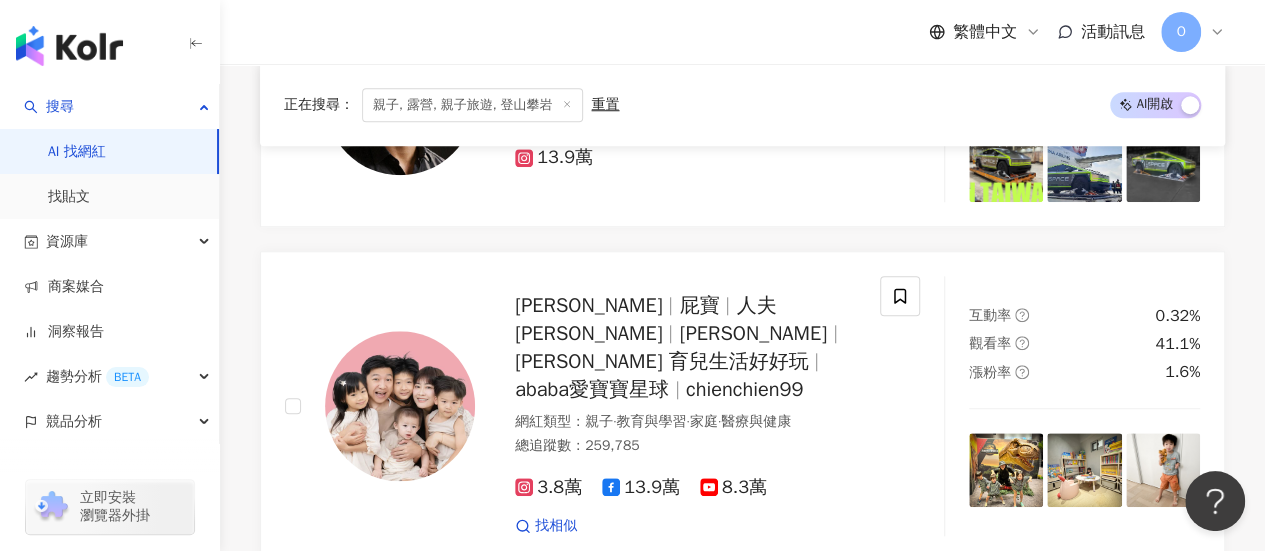 click on "繼續看更多" at bounding box center [754, 1201] 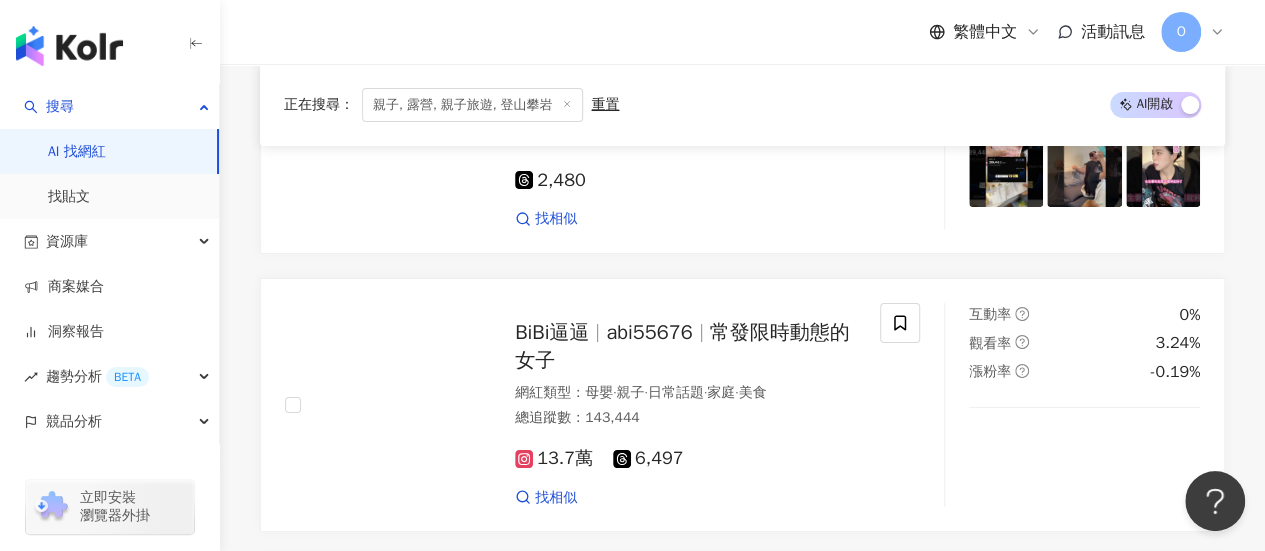 scroll, scrollTop: 38325, scrollLeft: 0, axis: vertical 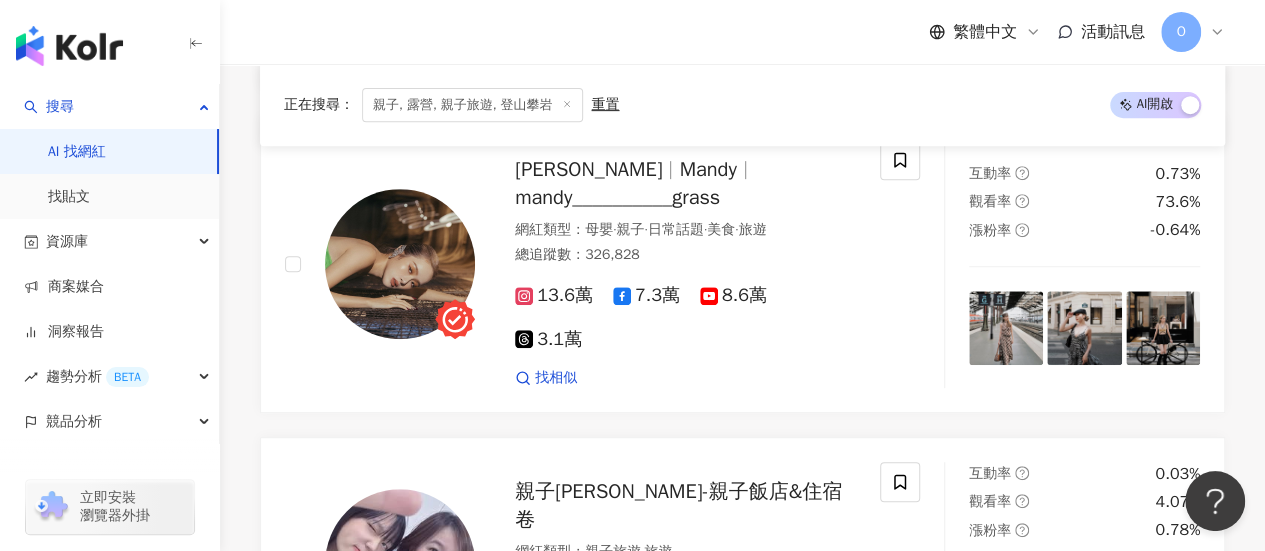 click on "繼續看更多" at bounding box center (754, 1333) 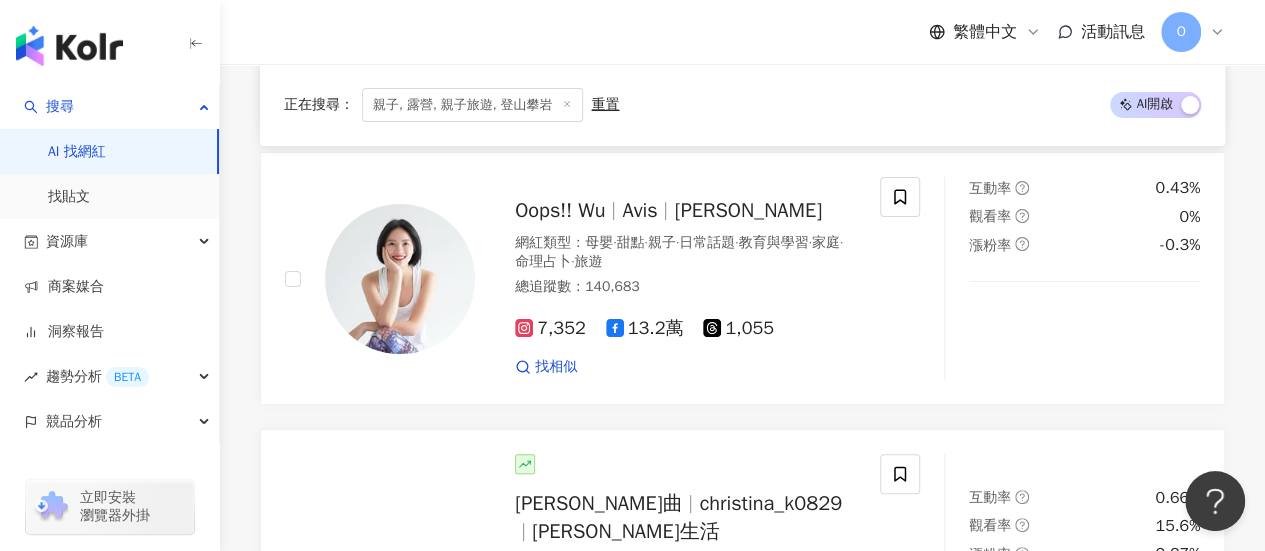scroll, scrollTop: 41815, scrollLeft: 0, axis: vertical 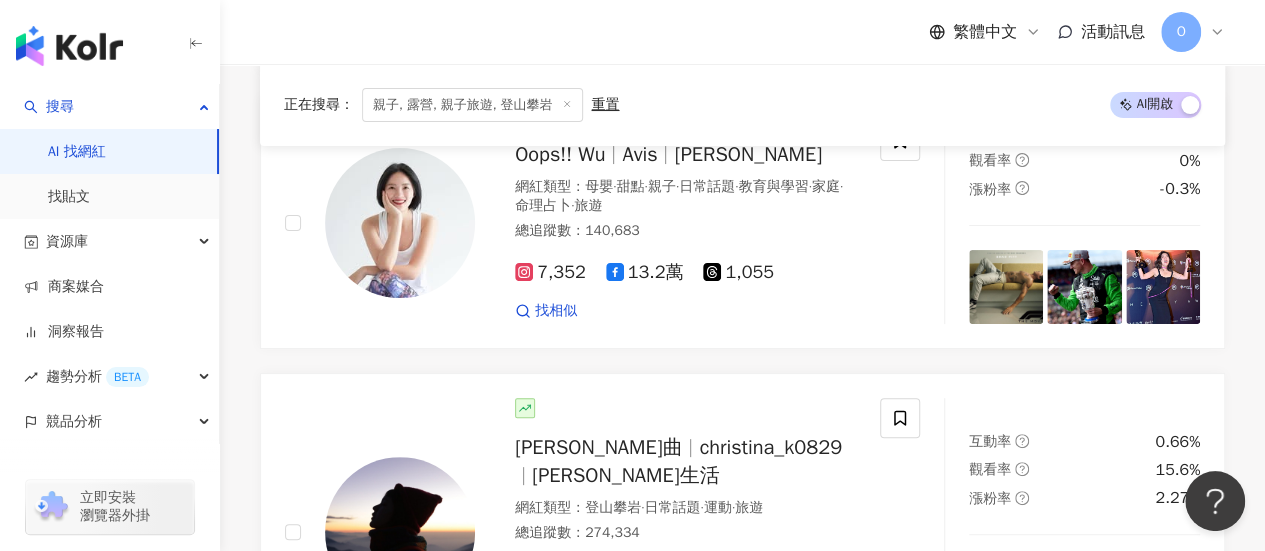 click on "繼續看更多" at bounding box center (743, 1423) 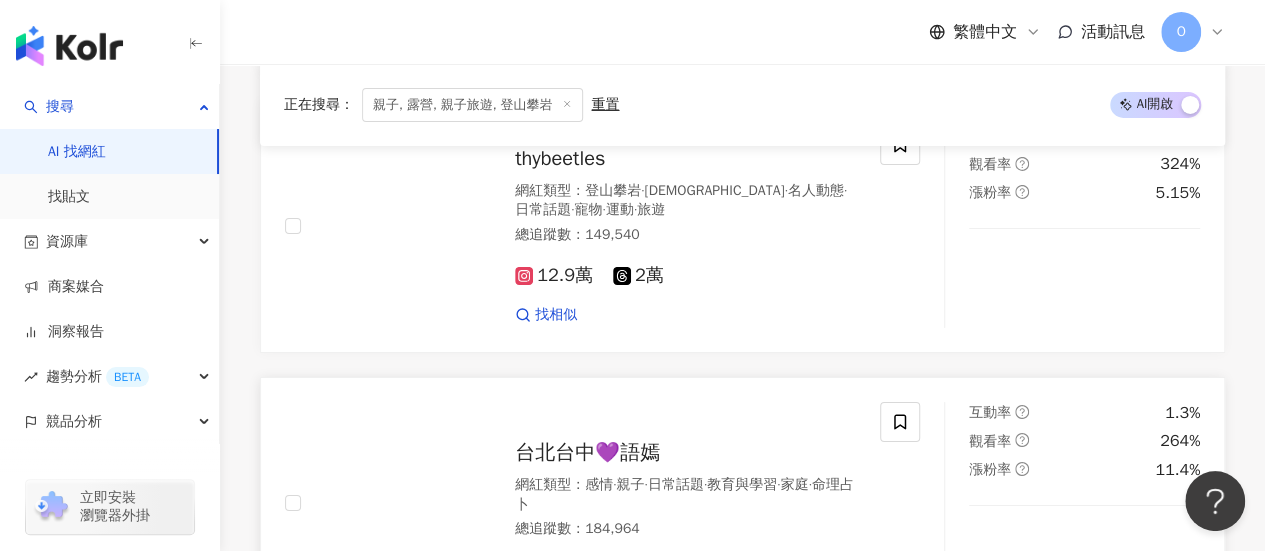 scroll, scrollTop: 45137, scrollLeft: 0, axis: vertical 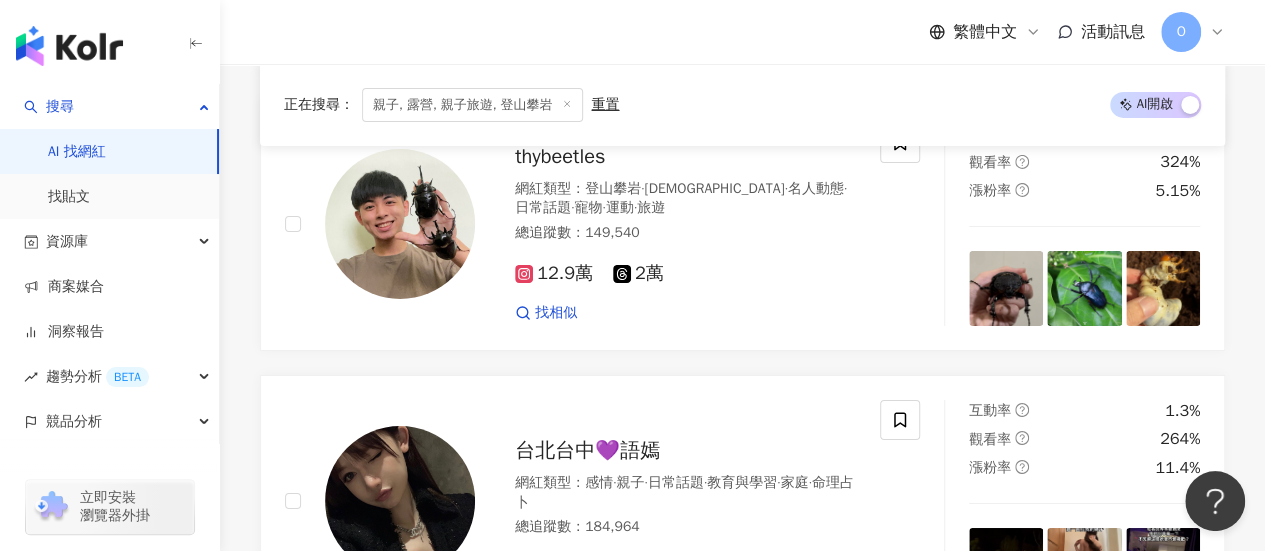 click on "繼續看更多" at bounding box center (743, 1561) 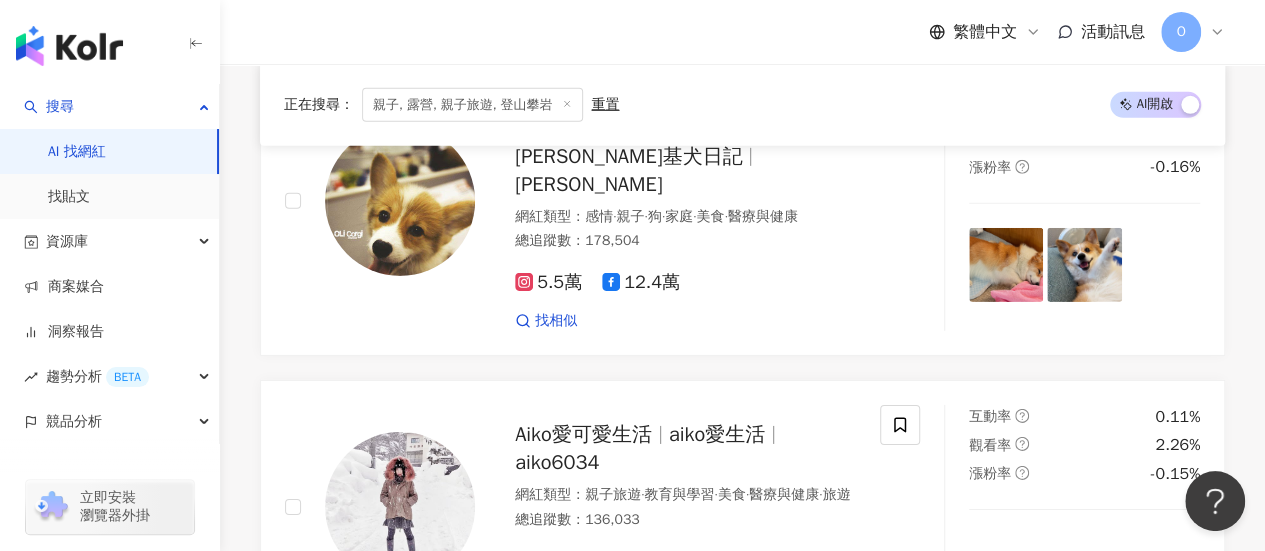 scroll, scrollTop: 48591, scrollLeft: 0, axis: vertical 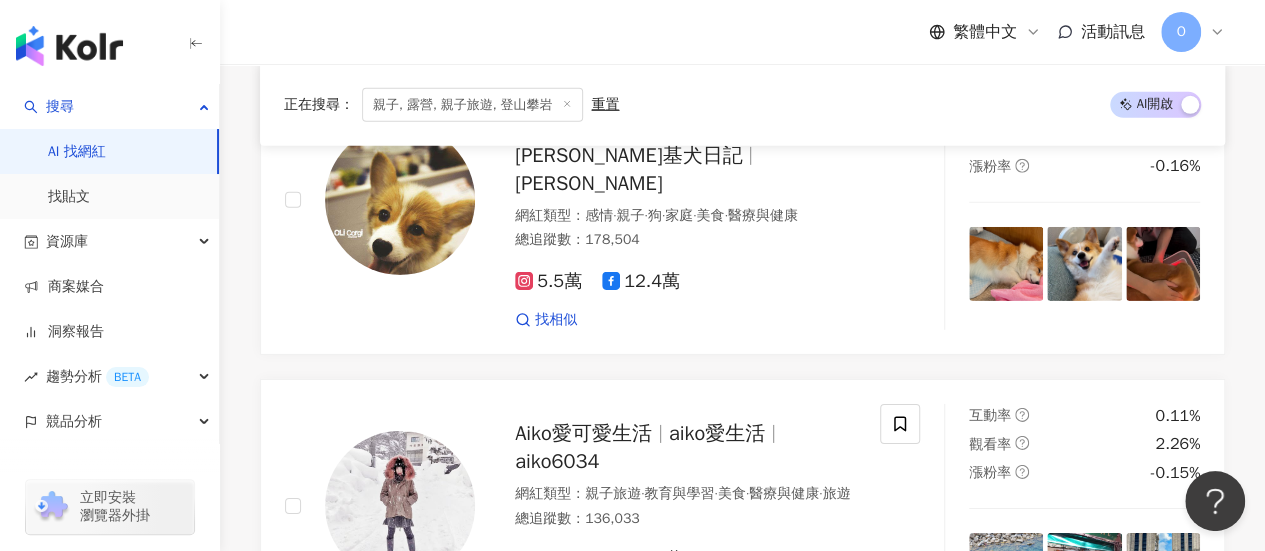 click on "繼續看更多" at bounding box center (743, 1600) 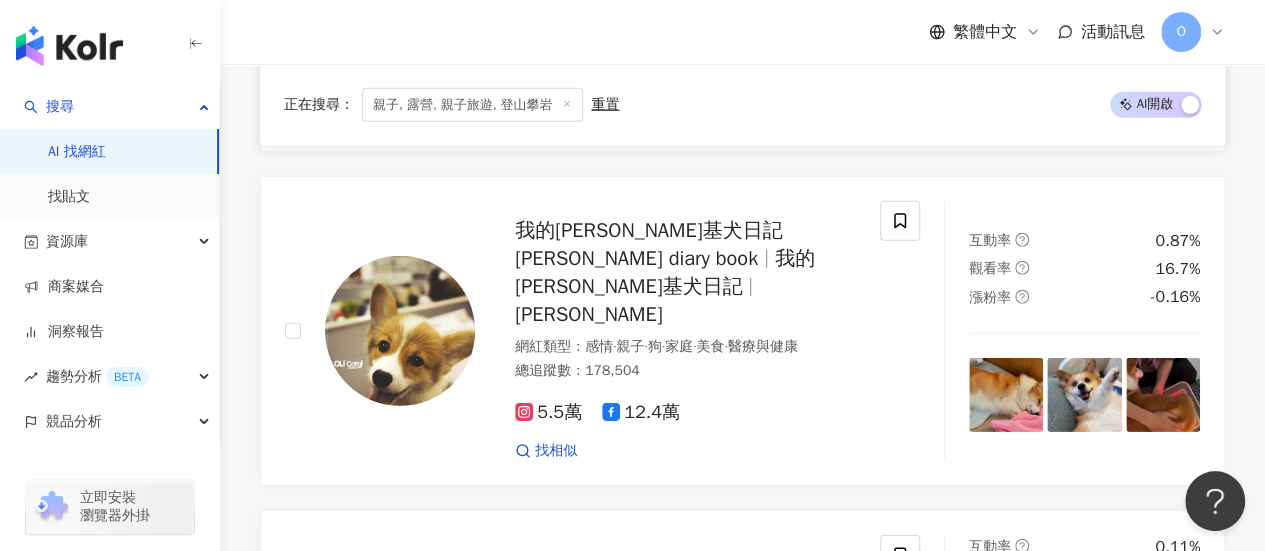 scroll, scrollTop: 48459, scrollLeft: 0, axis: vertical 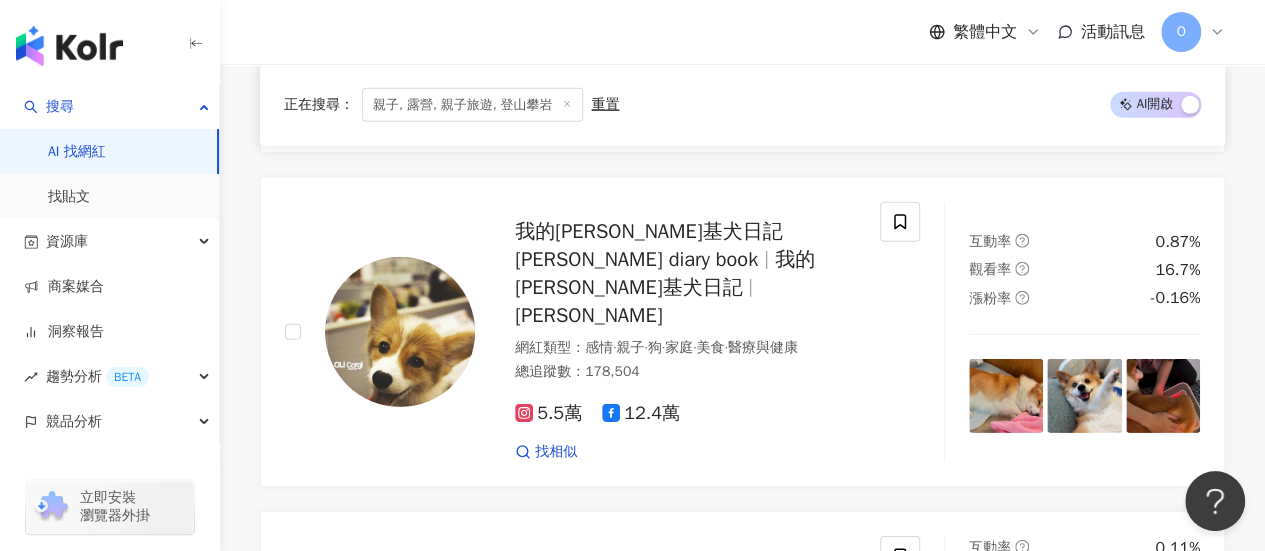 click on "劉雨柔-???????" at bounding box center [629, 1446] 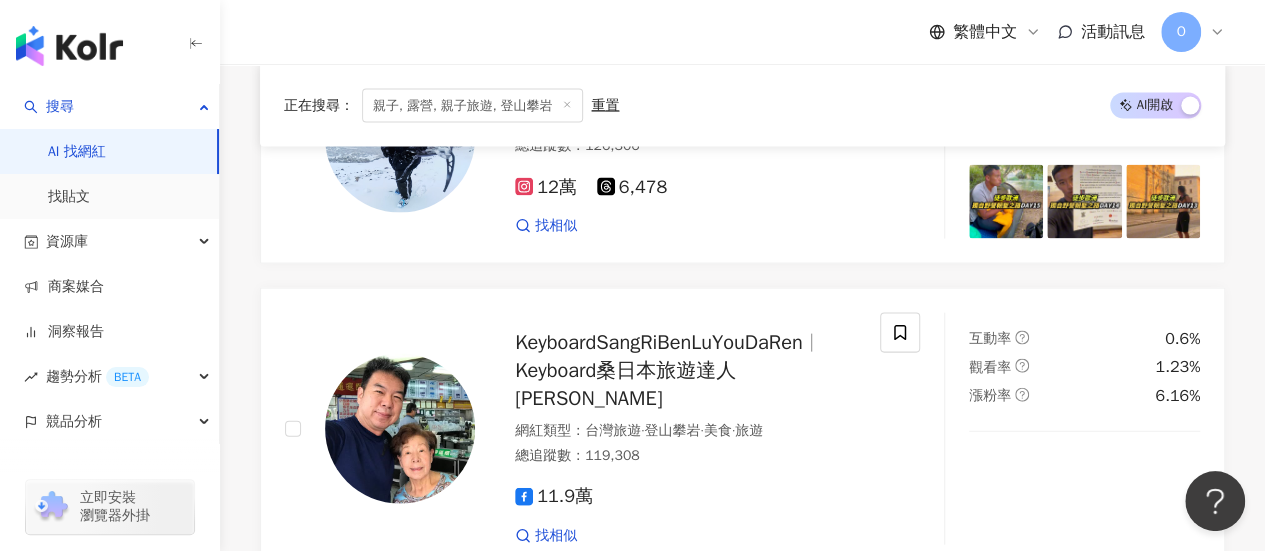 scroll, scrollTop: 51350, scrollLeft: 0, axis: vertical 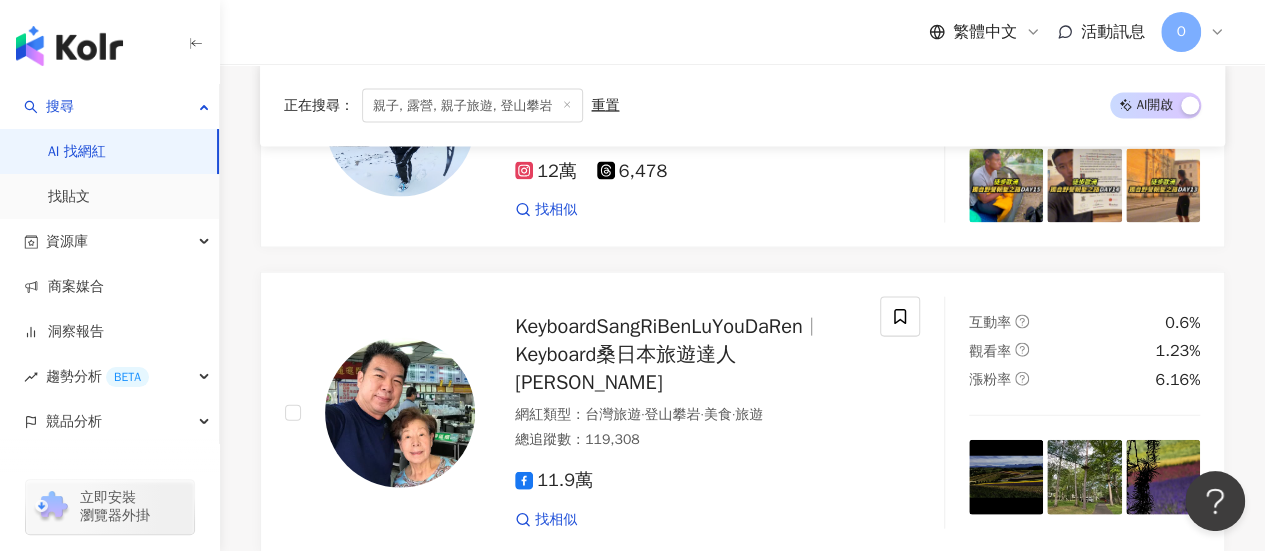 click on "總追蹤數 ： 219,748" at bounding box center (685, 1565) 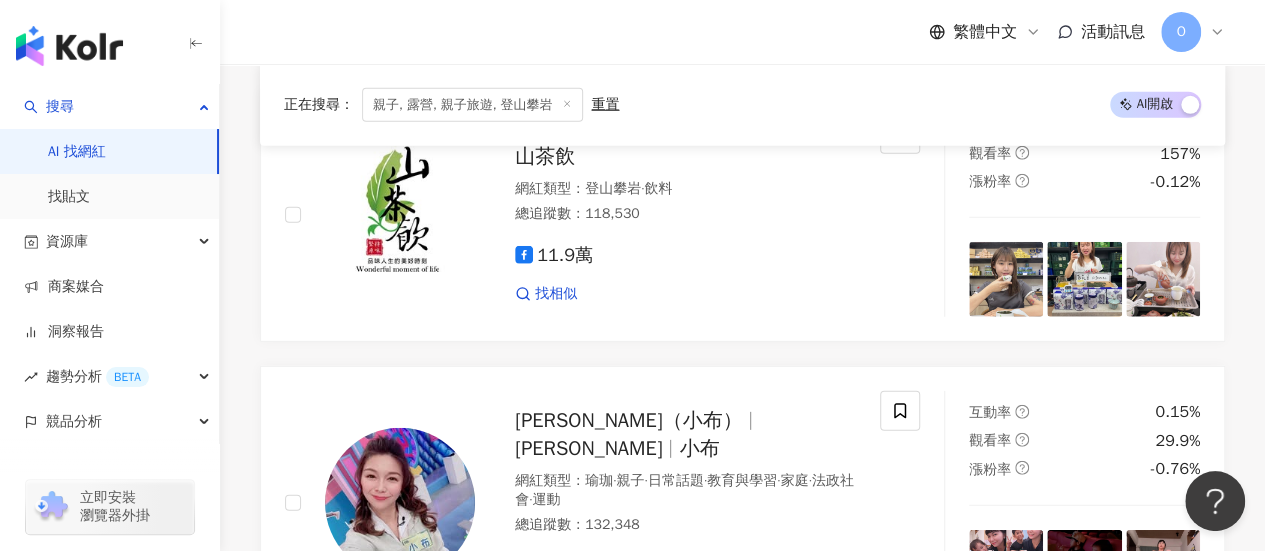 scroll, scrollTop: 52092, scrollLeft: 0, axis: vertical 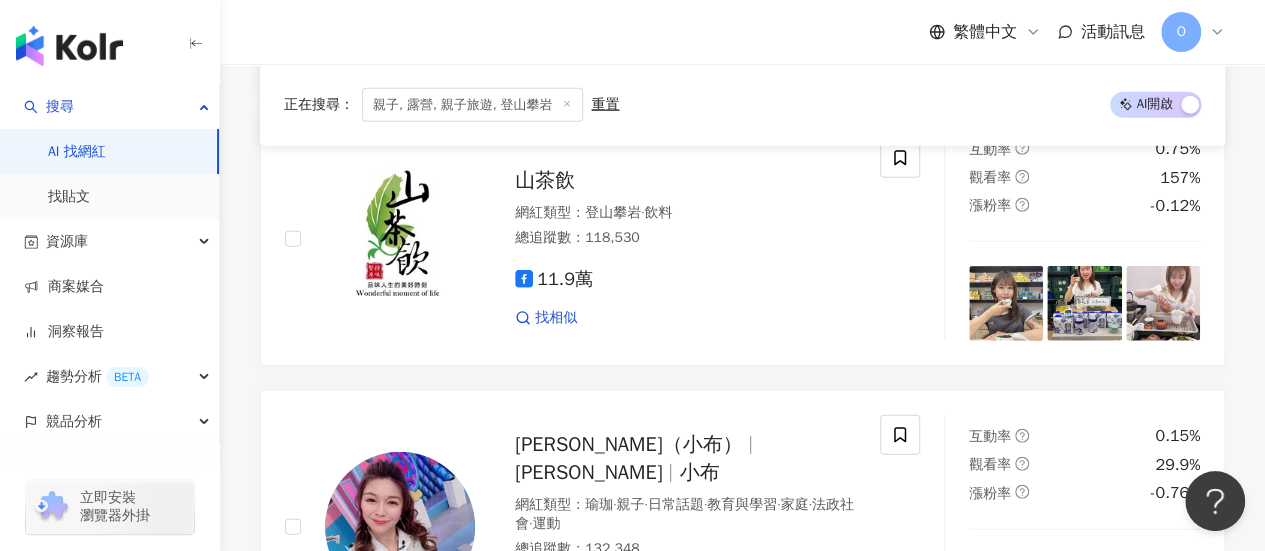 click on "繼續看更多" at bounding box center (743, 1581) 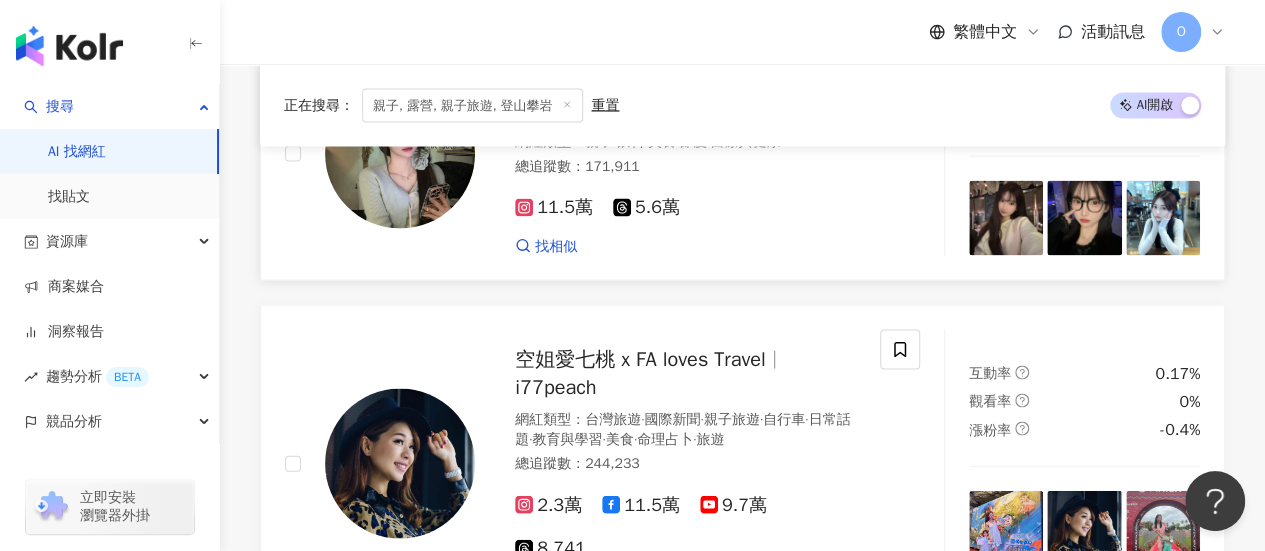 scroll, scrollTop: 55564, scrollLeft: 0, axis: vertical 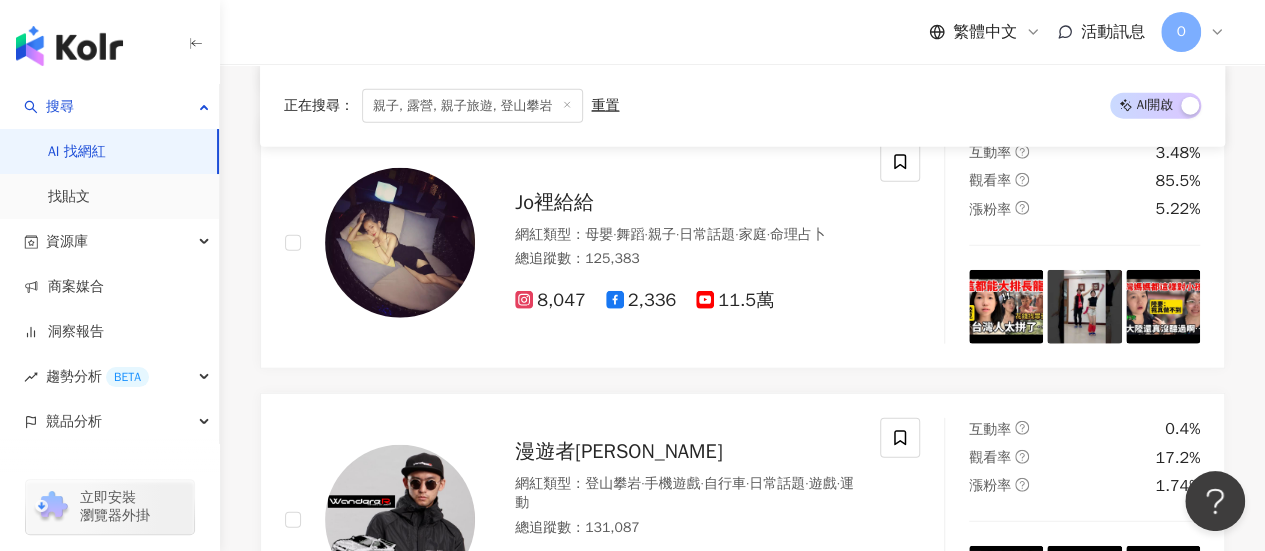 click on "繼續看更多" at bounding box center [743, 1564] 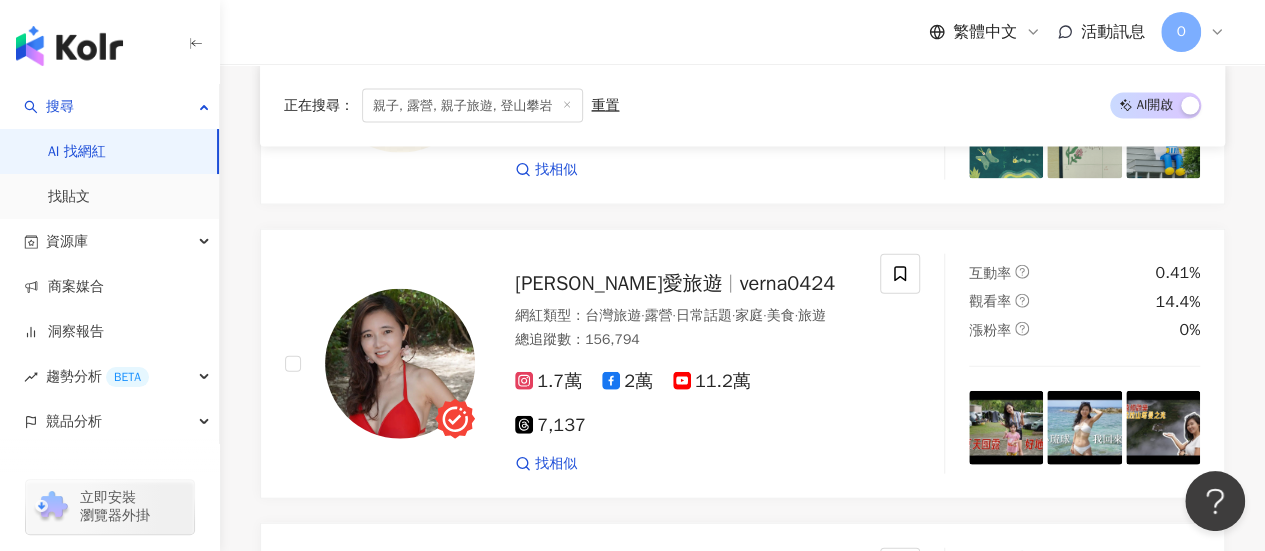 scroll, scrollTop: 58798, scrollLeft: 0, axis: vertical 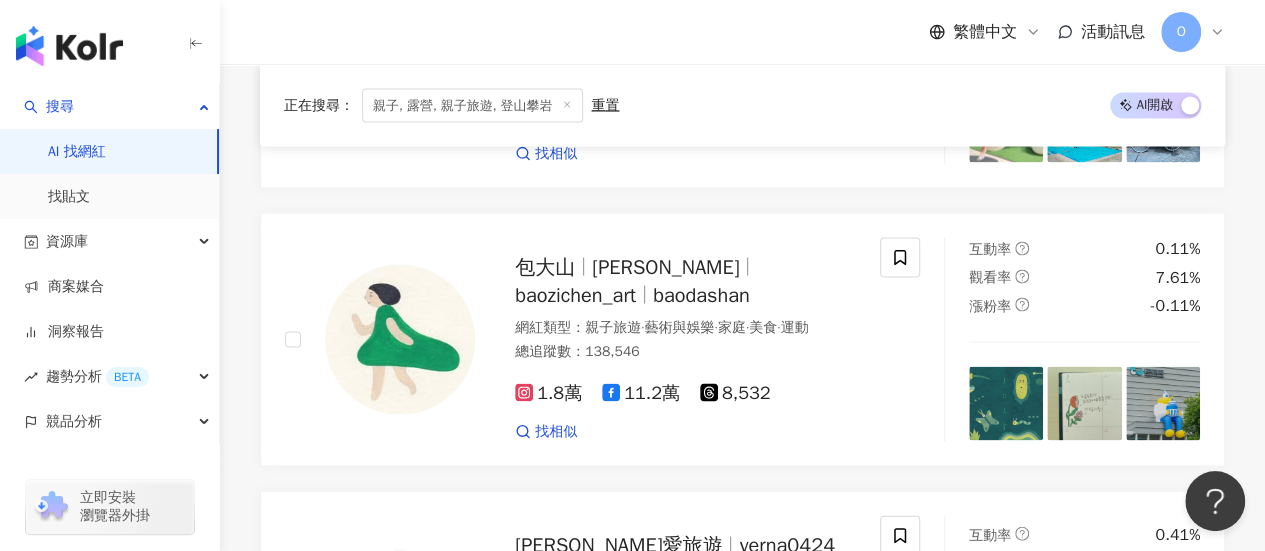 click on "繼續看更多" at bounding box center [743, 1677] 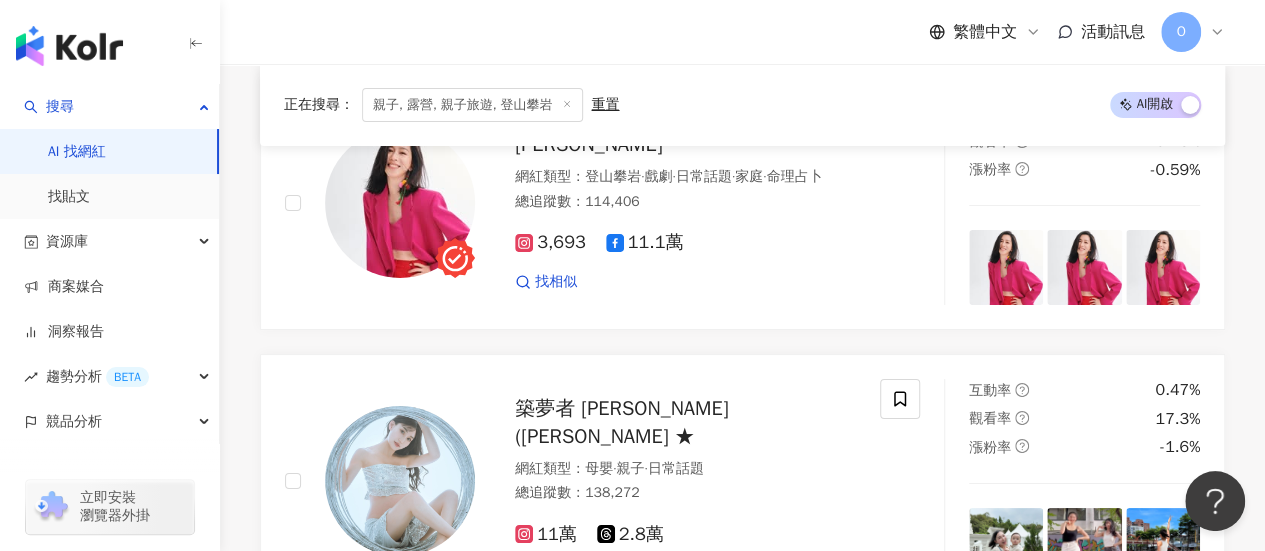 scroll, scrollTop: 60610, scrollLeft: 0, axis: vertical 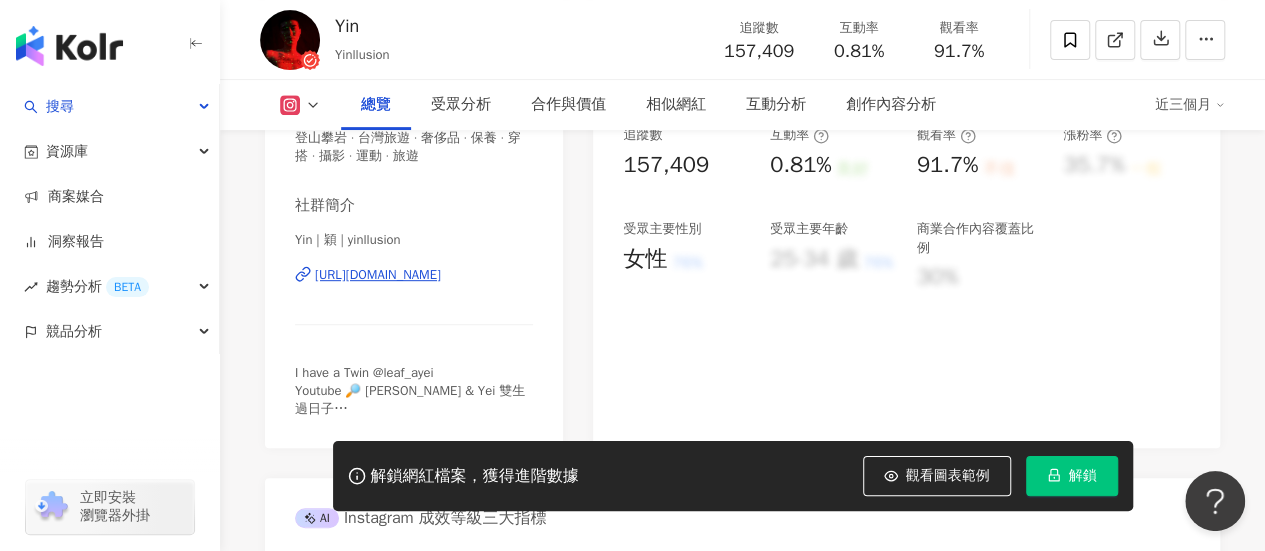 click on "https://www.instagram.com/yinllusion/" at bounding box center (378, 275) 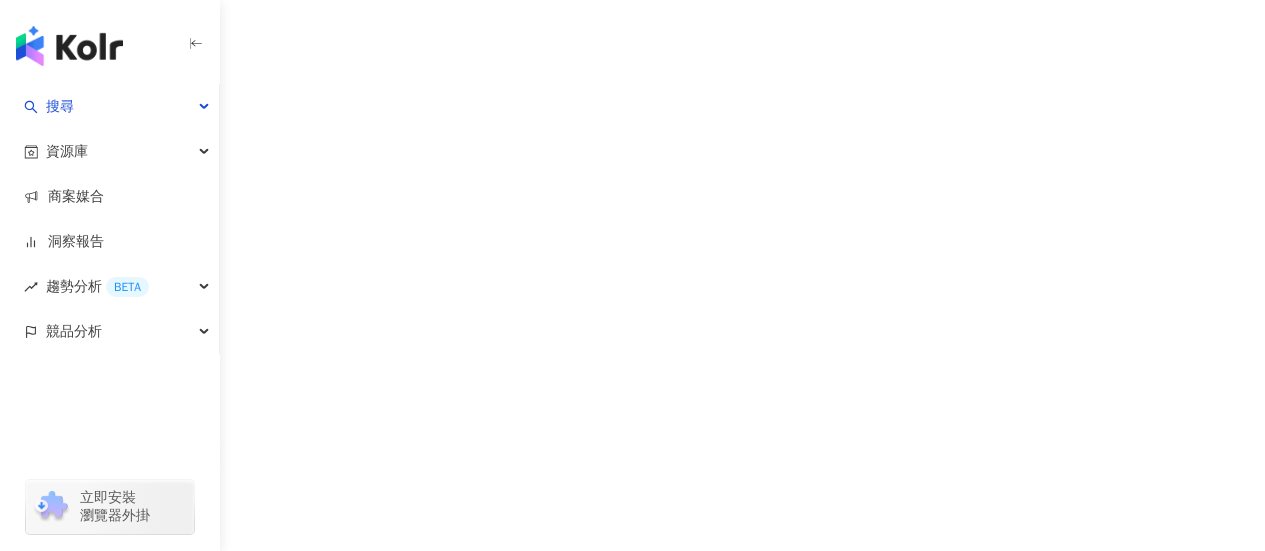 scroll, scrollTop: 0, scrollLeft: 0, axis: both 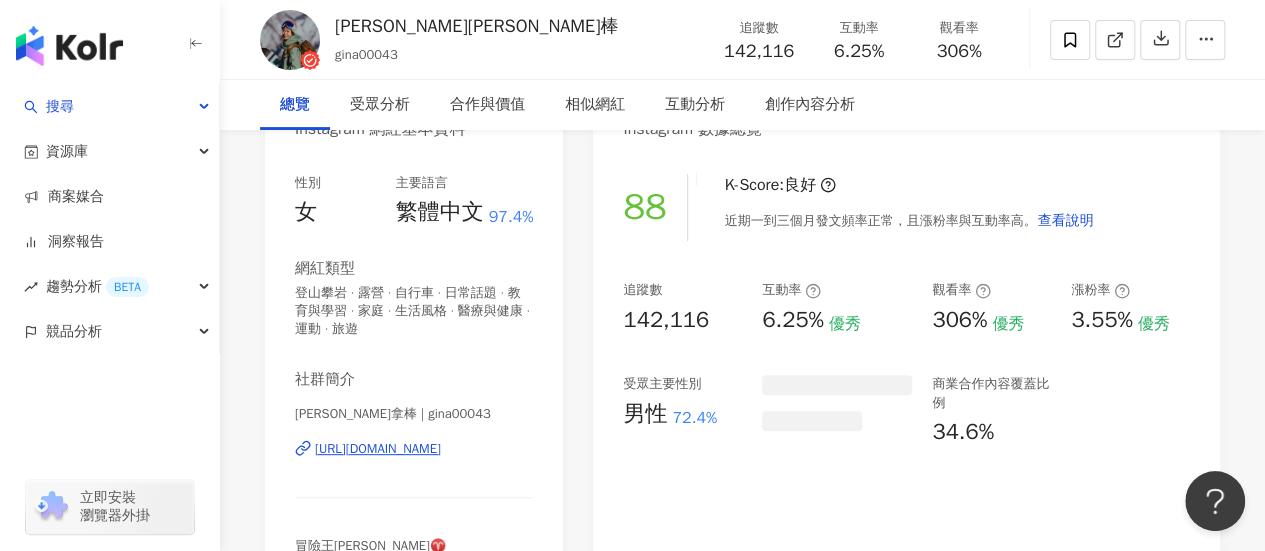 click on "登山攀岩 · 露營 · 自行車 · 日常話題 · 教育與學習 · 家庭 · 生活風格 · 醫療與健康 · 運動 · 旅遊" at bounding box center [414, 311] 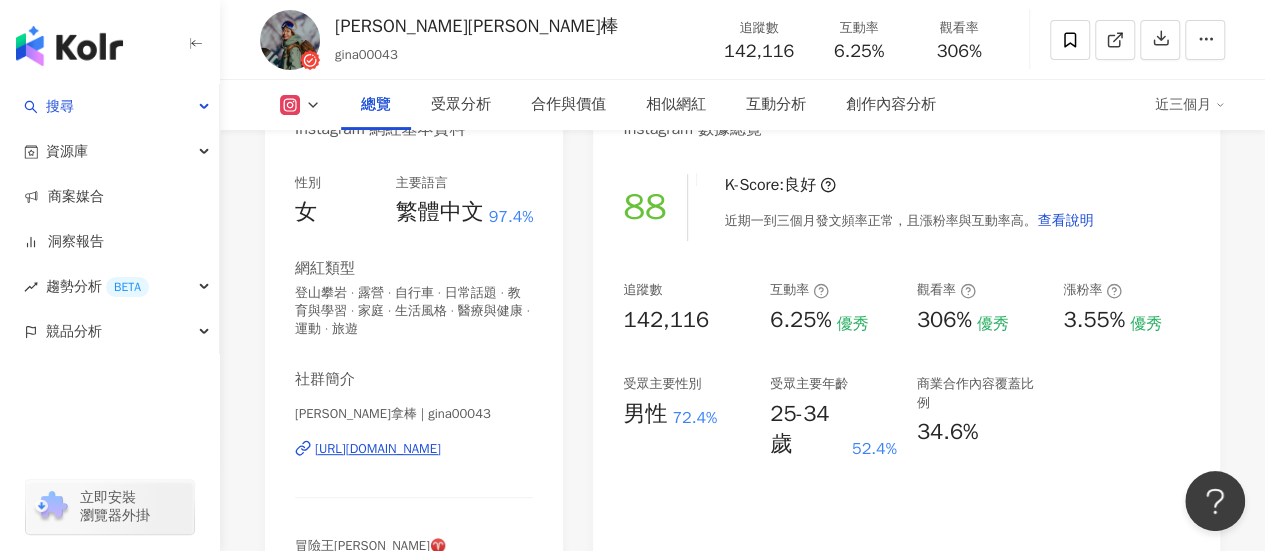 click on "看更多" at bounding box center [513, 600] 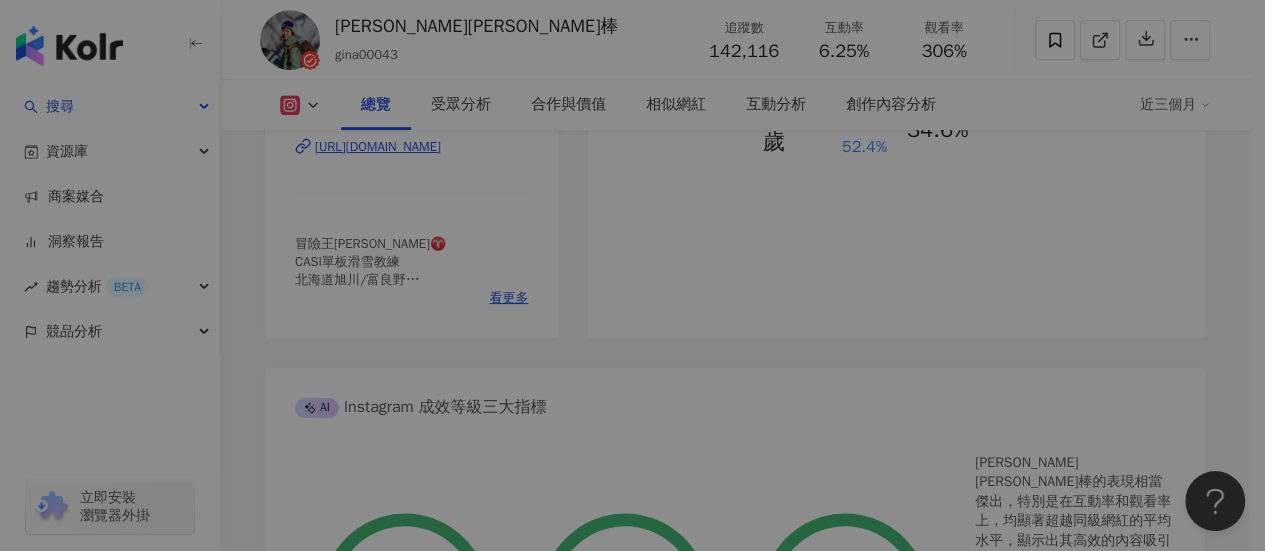 scroll, scrollTop: 377, scrollLeft: 0, axis: vertical 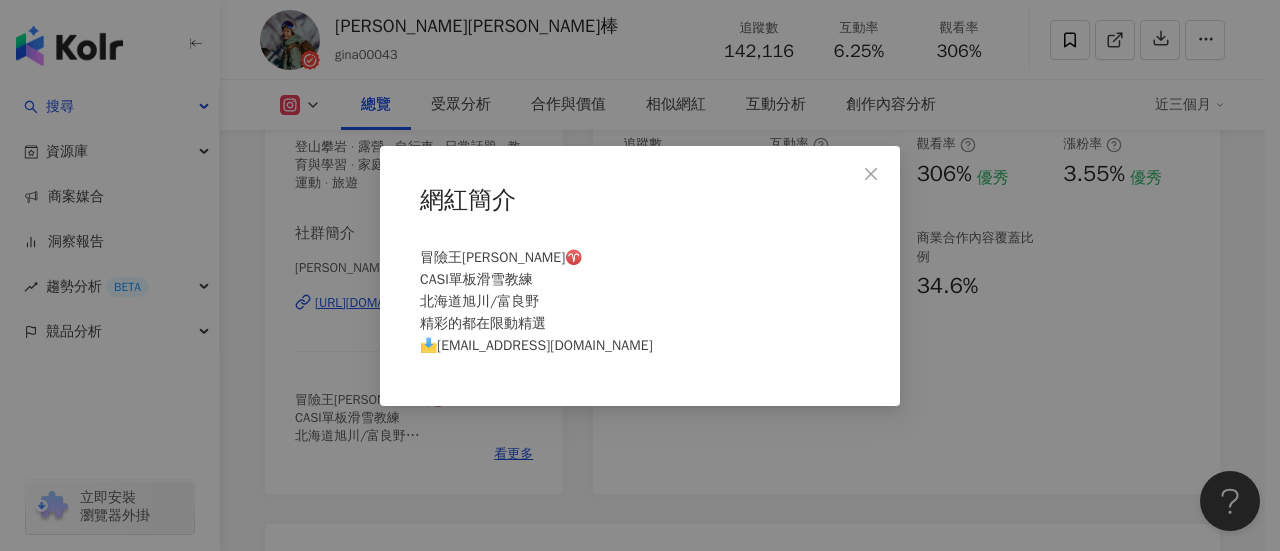 click on "網紅簡介 冒險王Gina♈️
CASI單板滑雪教練
北海道旭川/富良野
精彩的都在限動精選
📩gina00043@gmail.com" at bounding box center (640, 275) 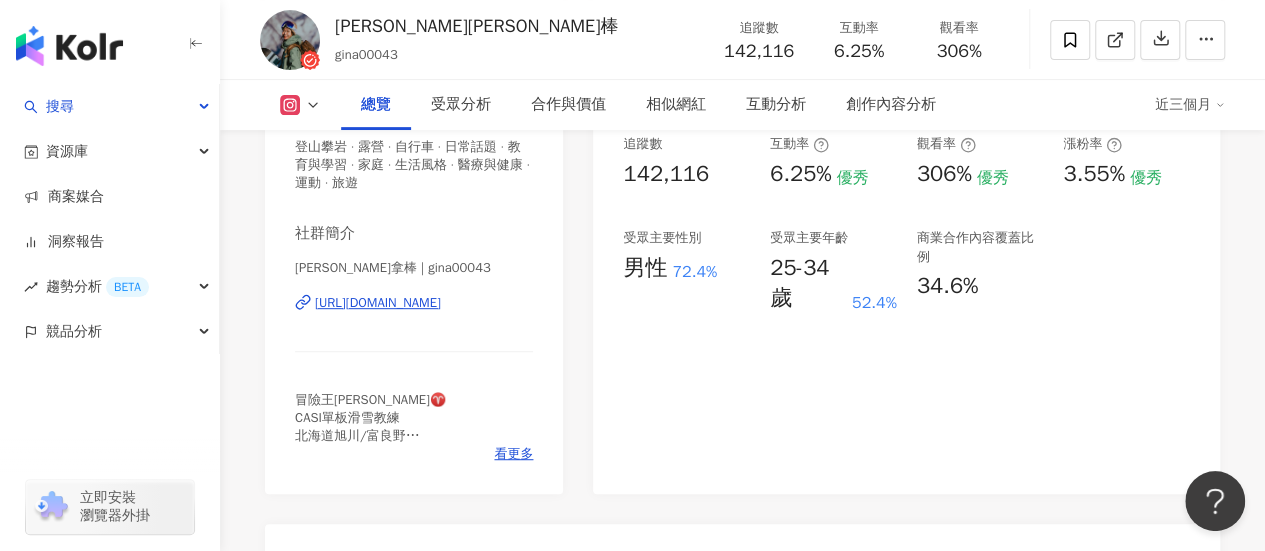 click on "https://www.instagram.com/gina00043/" at bounding box center [378, 303] 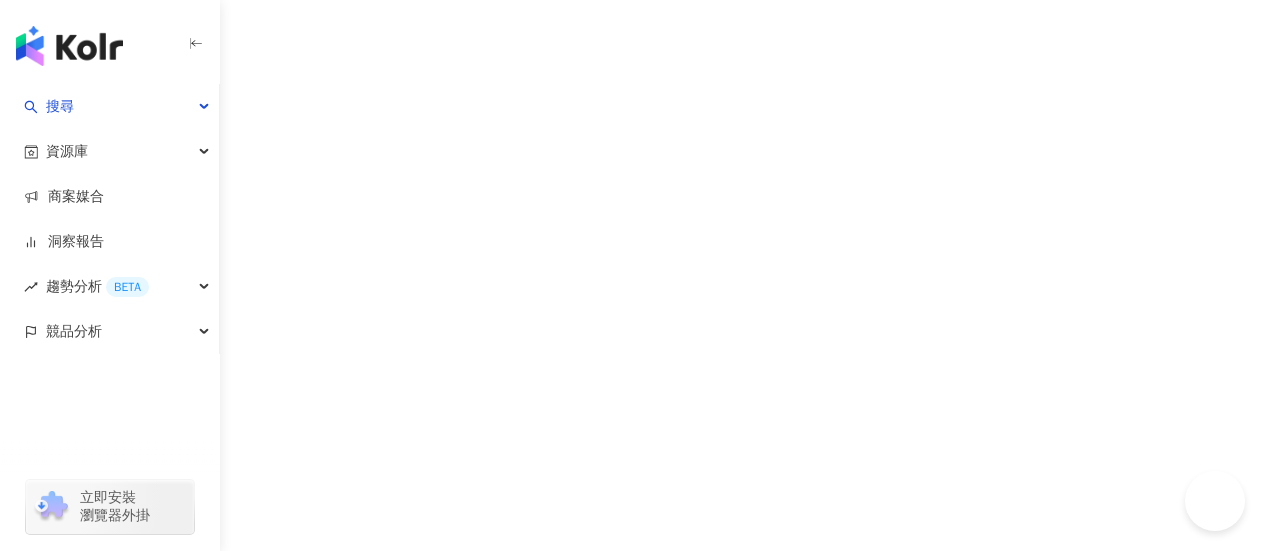scroll, scrollTop: 0, scrollLeft: 0, axis: both 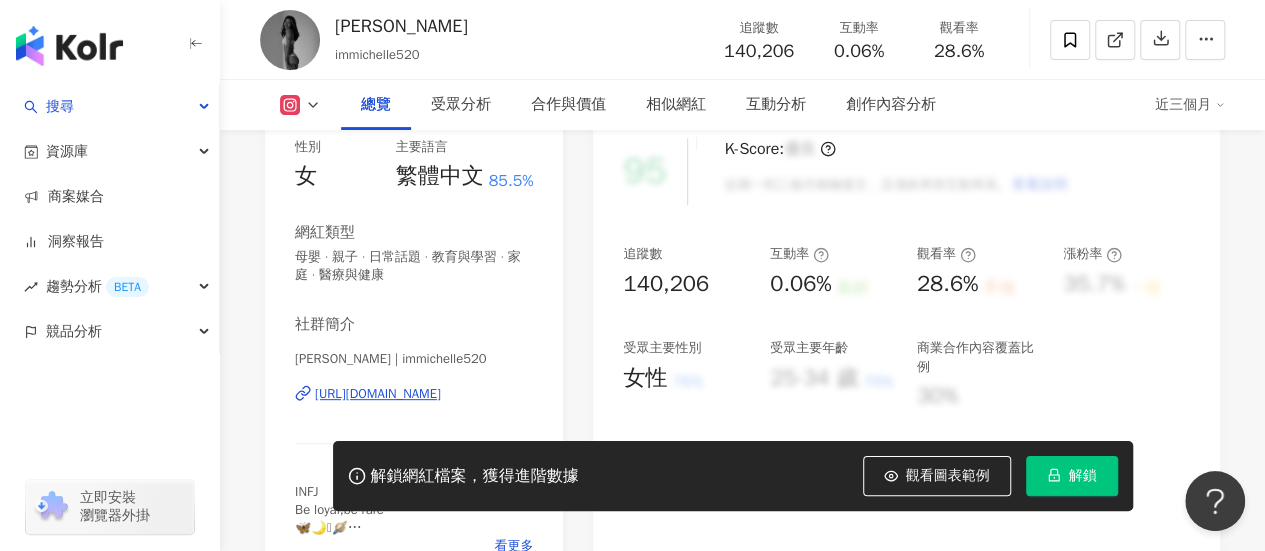 click on "[URL][DOMAIN_NAME]" at bounding box center (378, 394) 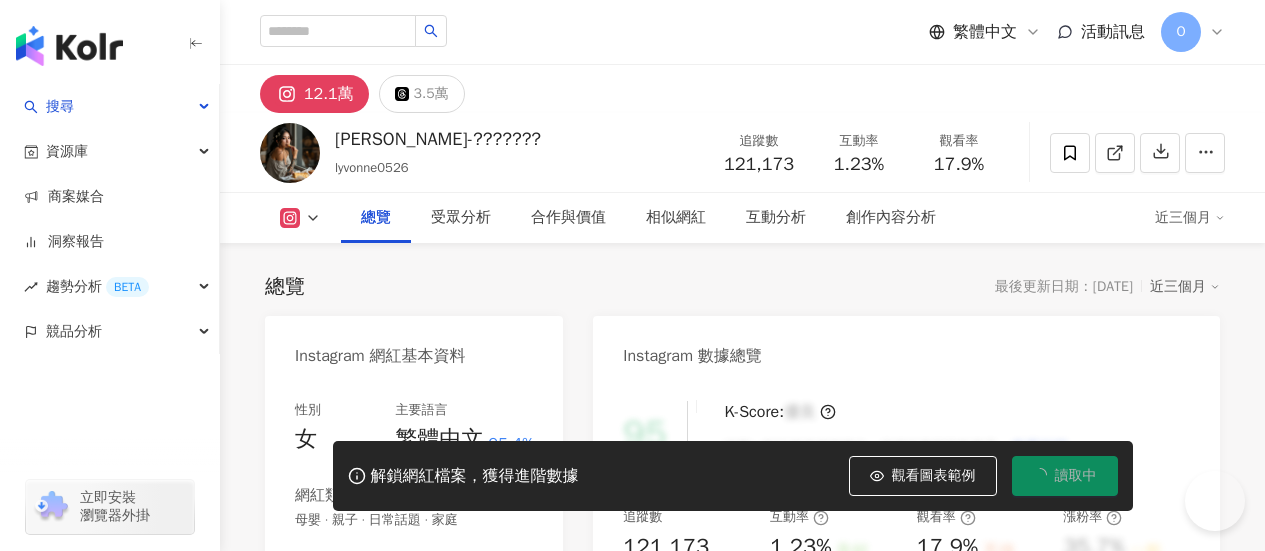 scroll, scrollTop: 0, scrollLeft: 0, axis: both 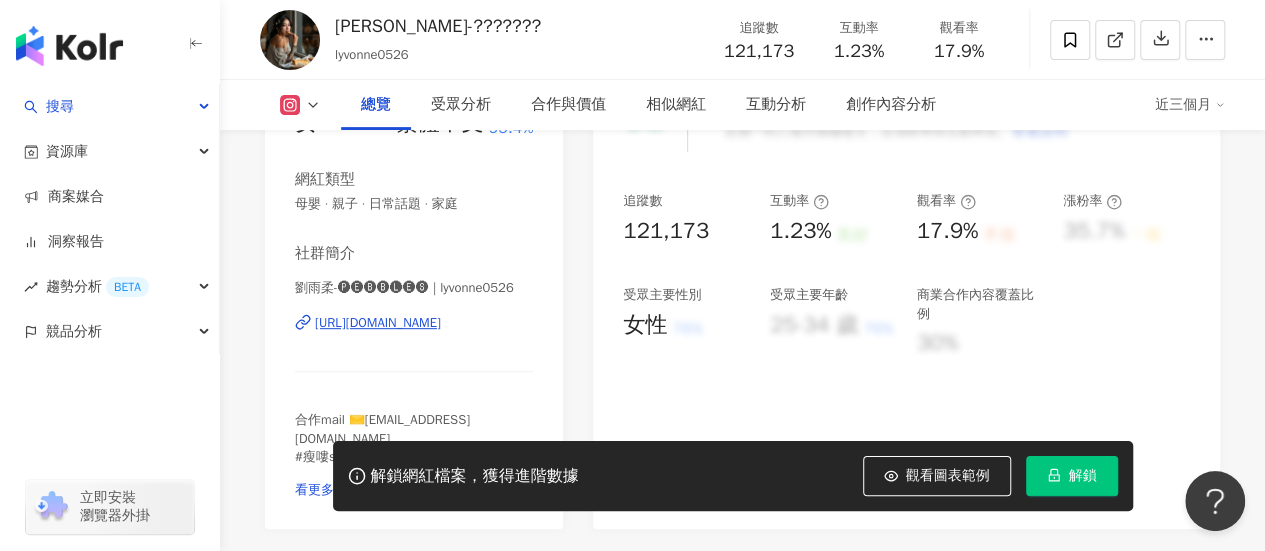click on "[URL][DOMAIN_NAME]" at bounding box center [378, 323] 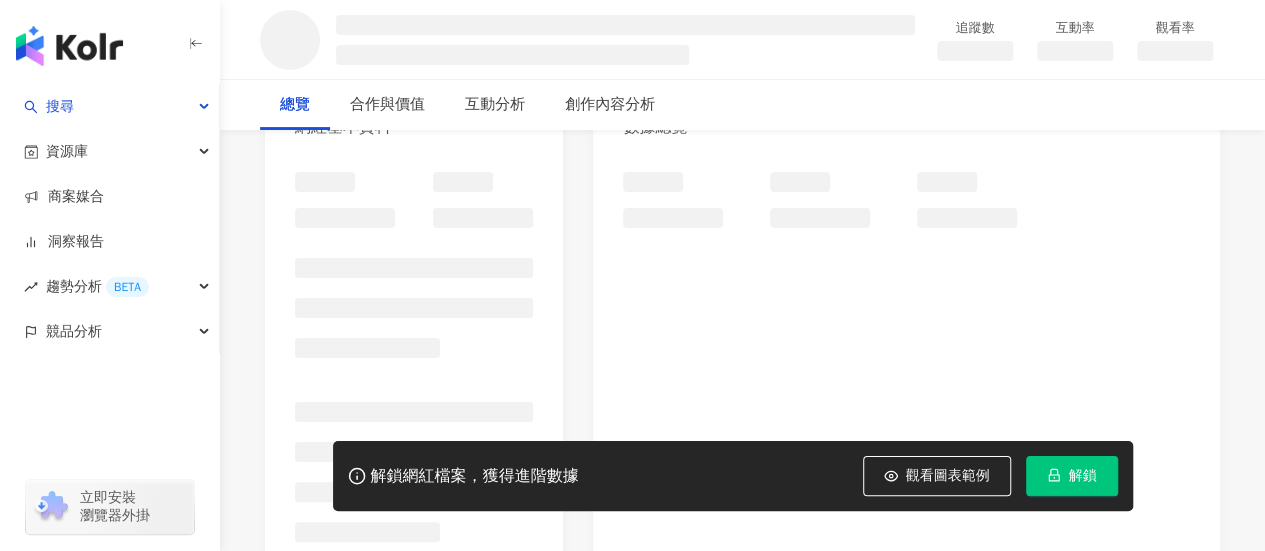 scroll, scrollTop: 0, scrollLeft: 0, axis: both 